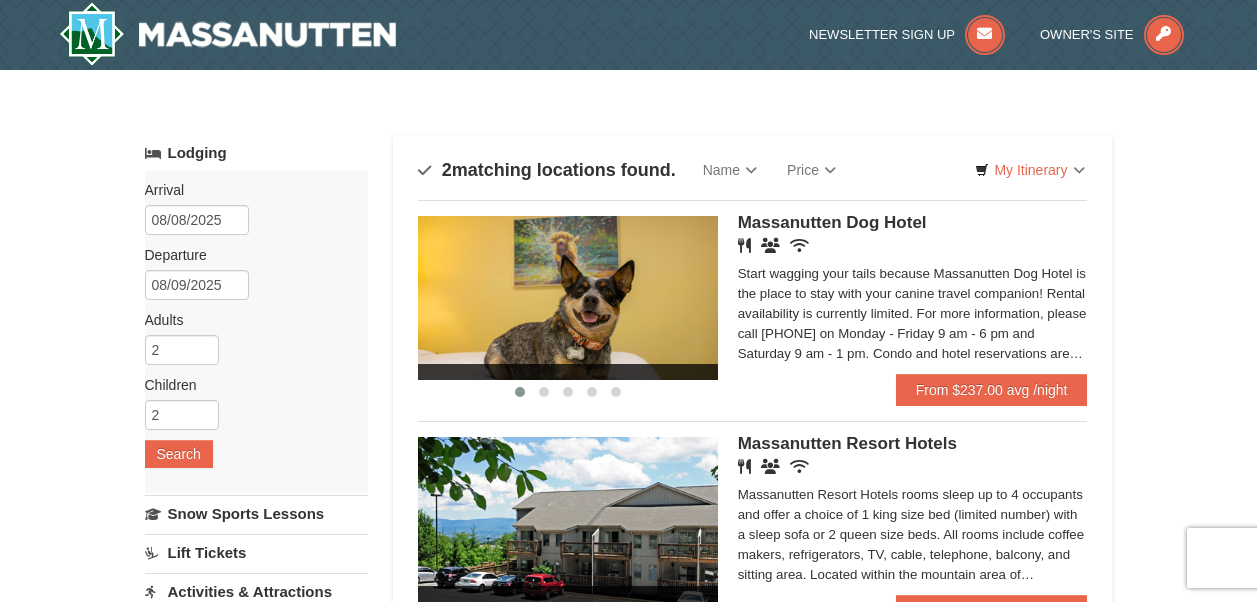scroll, scrollTop: 0, scrollLeft: 0, axis: both 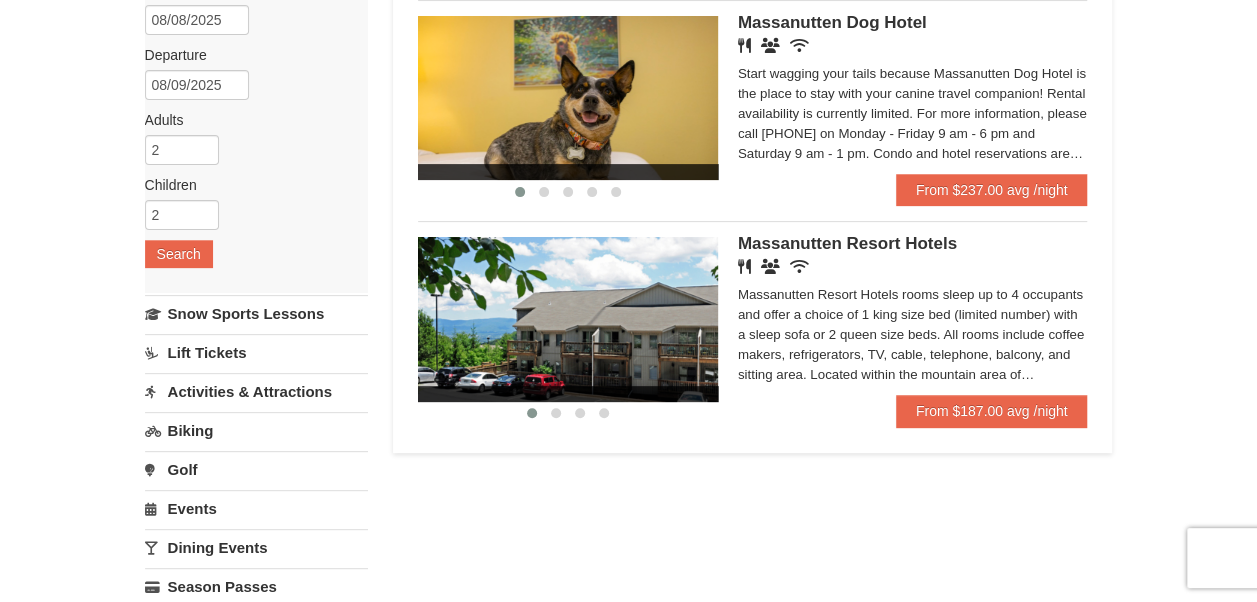 click at bounding box center (568, 319) 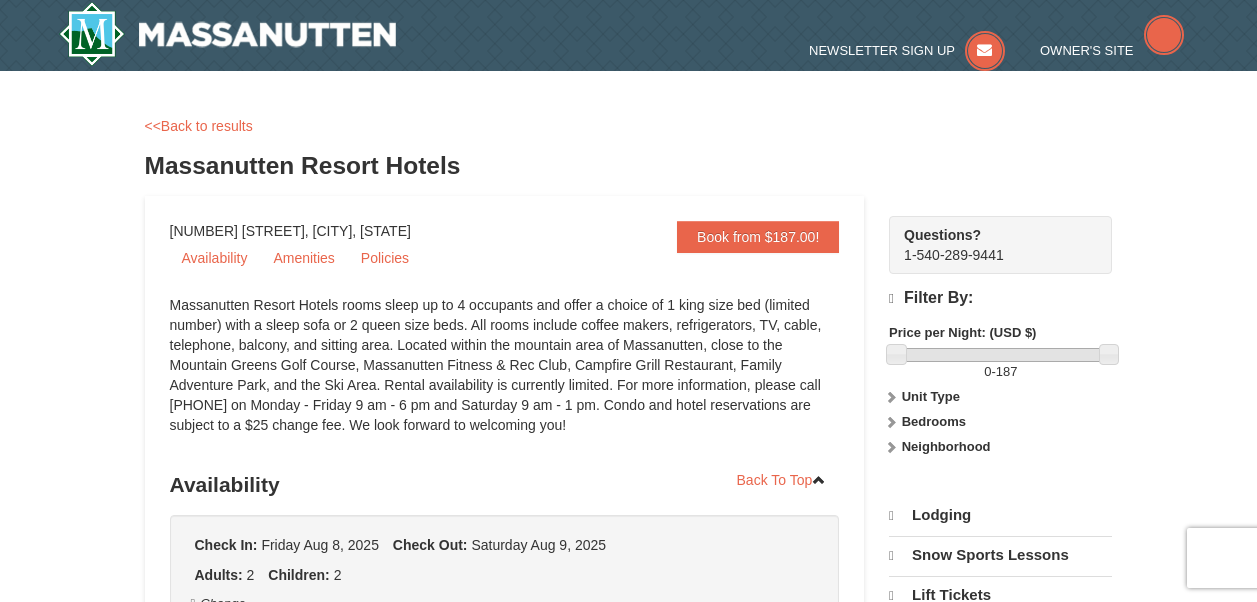 scroll, scrollTop: 0, scrollLeft: 0, axis: both 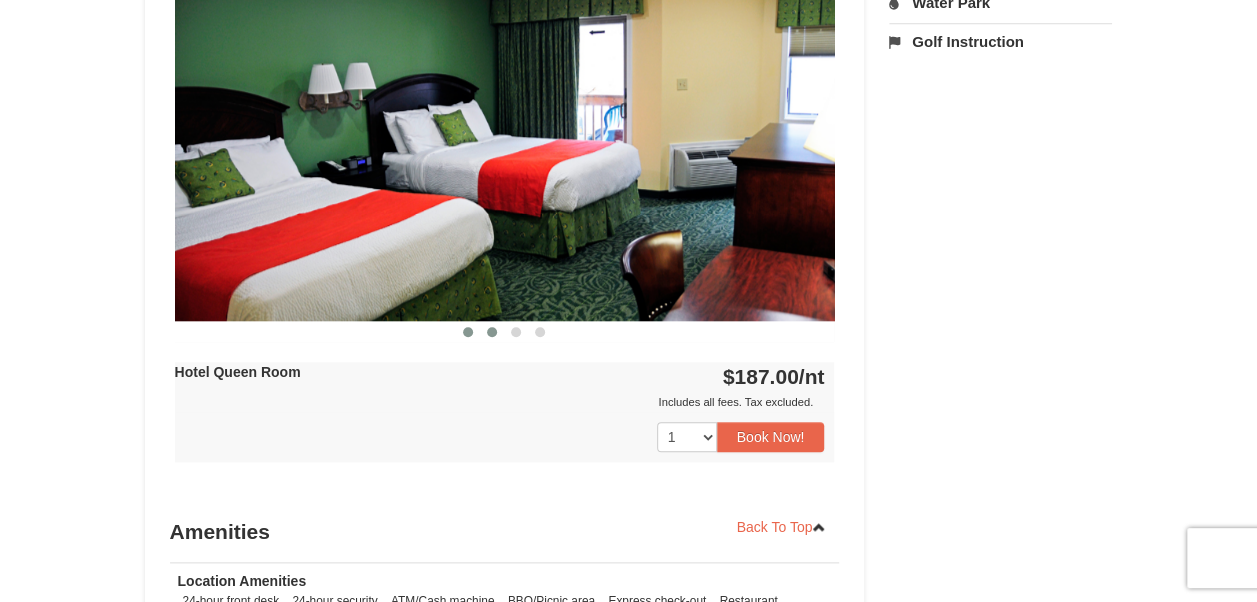 click at bounding box center (492, 332) 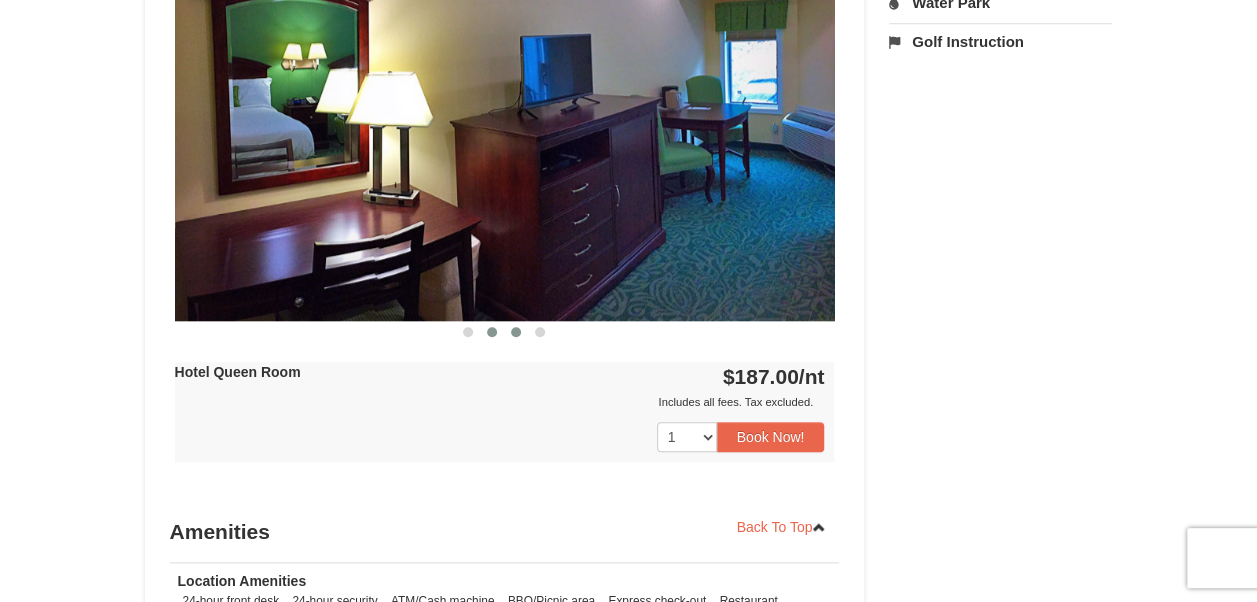 click at bounding box center (516, 332) 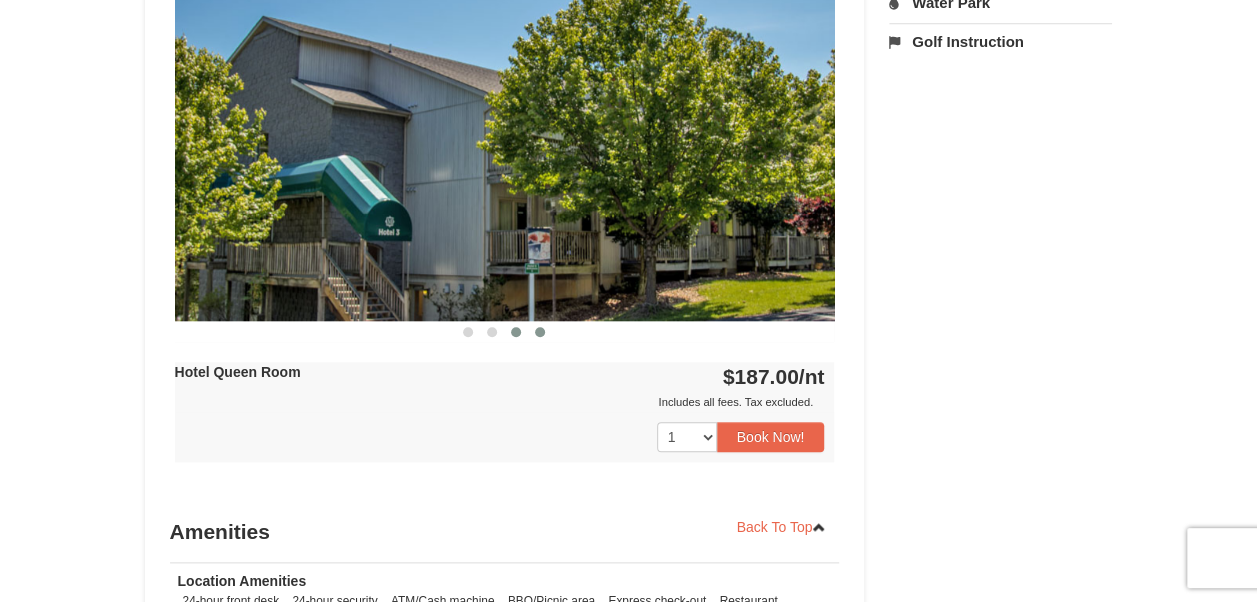 click at bounding box center (540, 332) 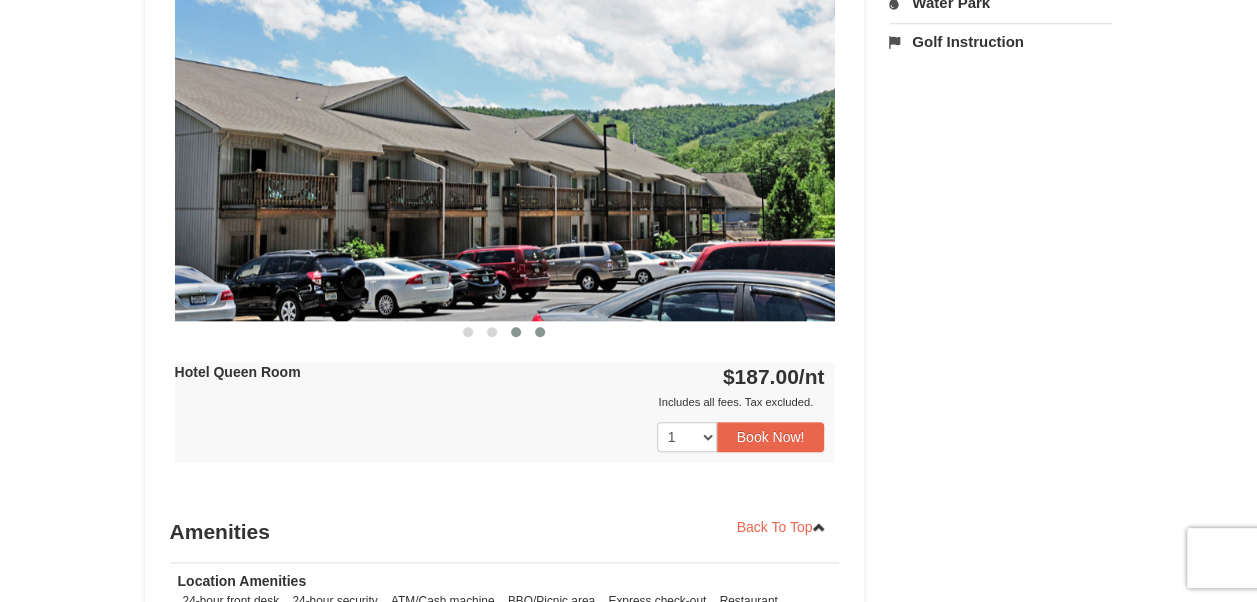 click at bounding box center [516, 332] 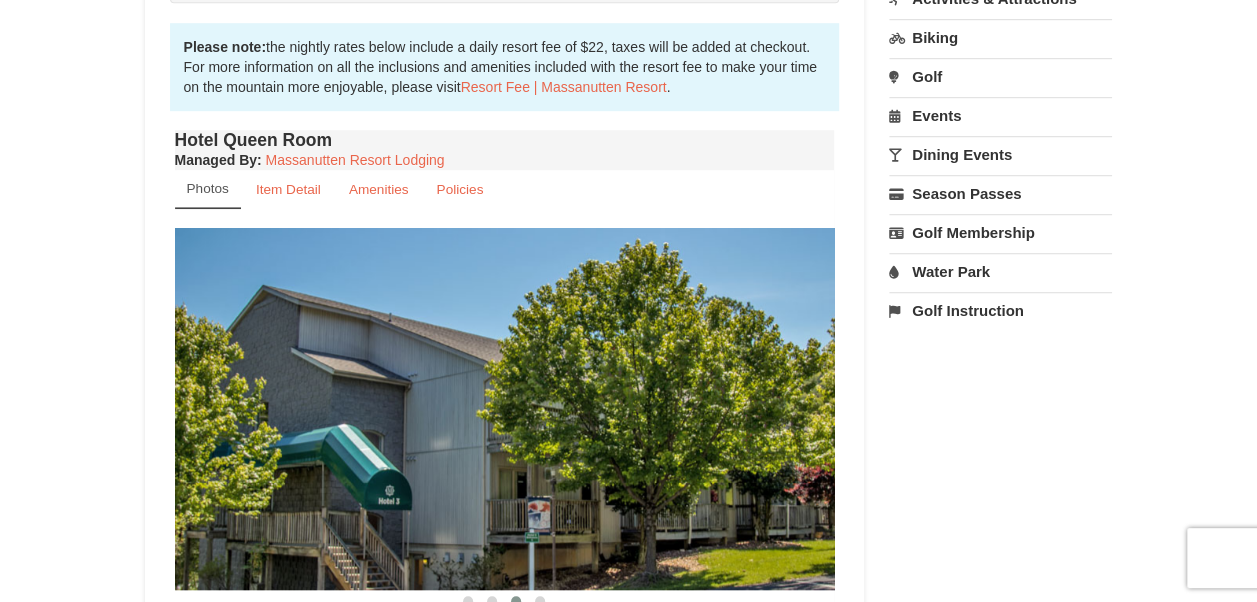 scroll, scrollTop: 600, scrollLeft: 0, axis: vertical 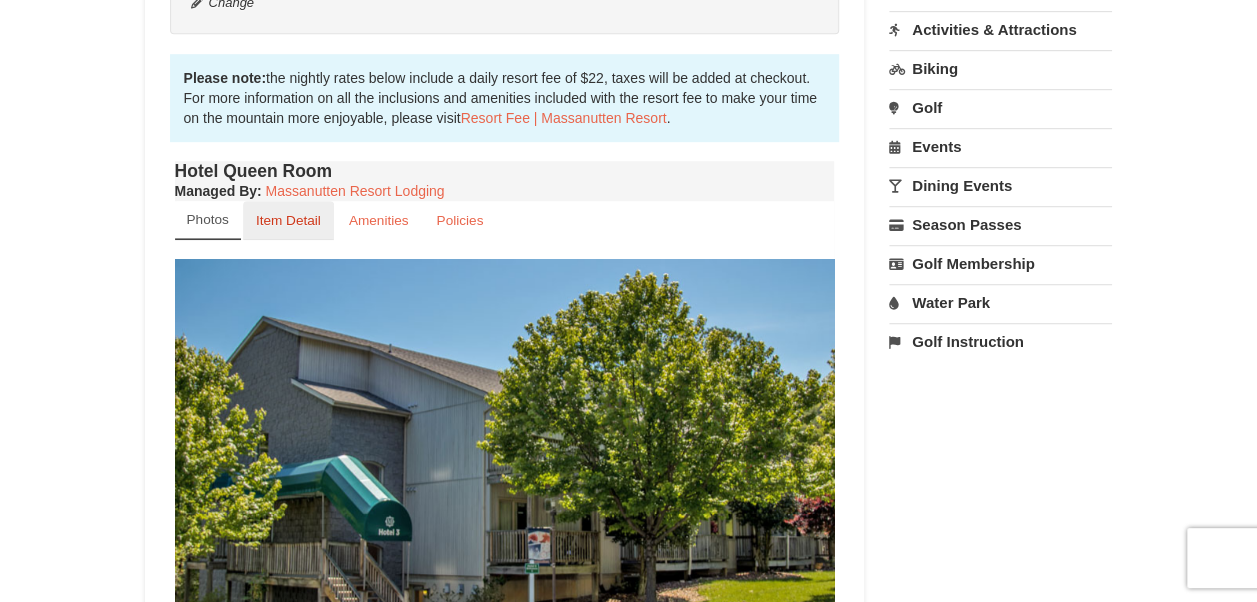 click on "Item Detail" at bounding box center (288, 220) 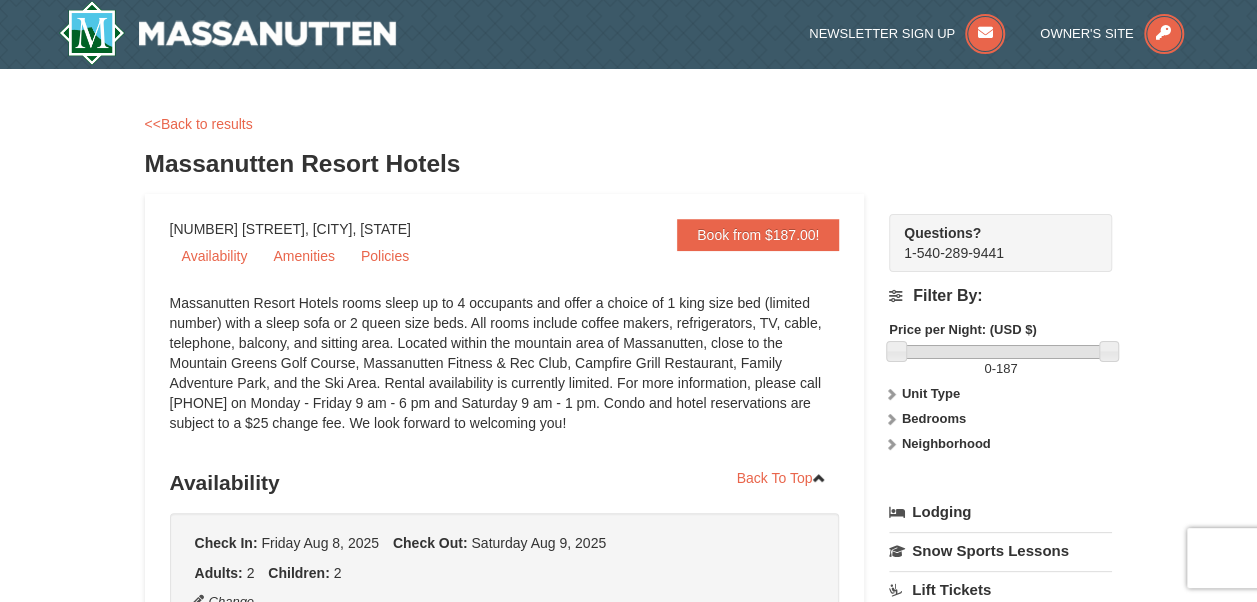 scroll, scrollTop: 0, scrollLeft: 0, axis: both 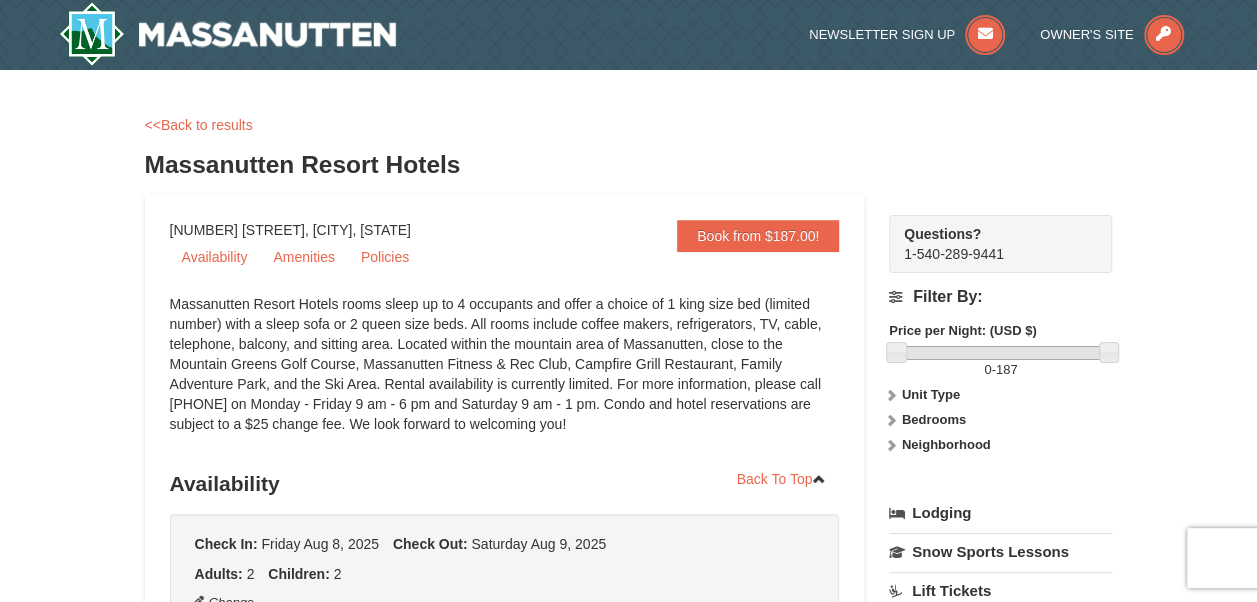 click on "Bedrooms" at bounding box center [934, 419] 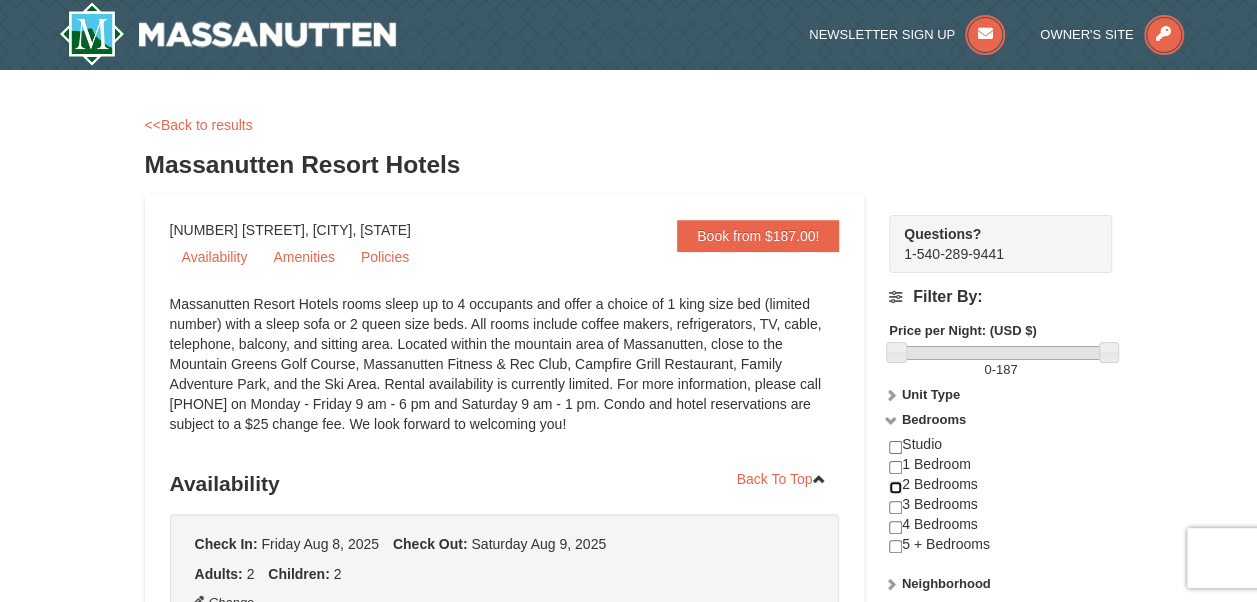 click at bounding box center [895, 487] 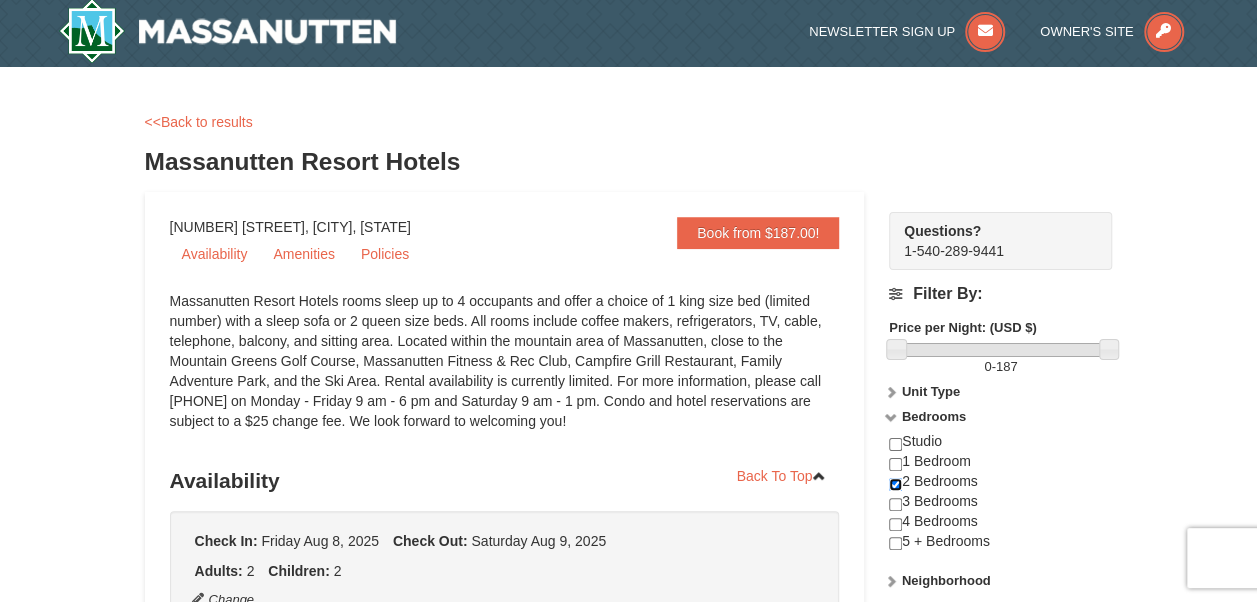 scroll, scrollTop: 0, scrollLeft: 0, axis: both 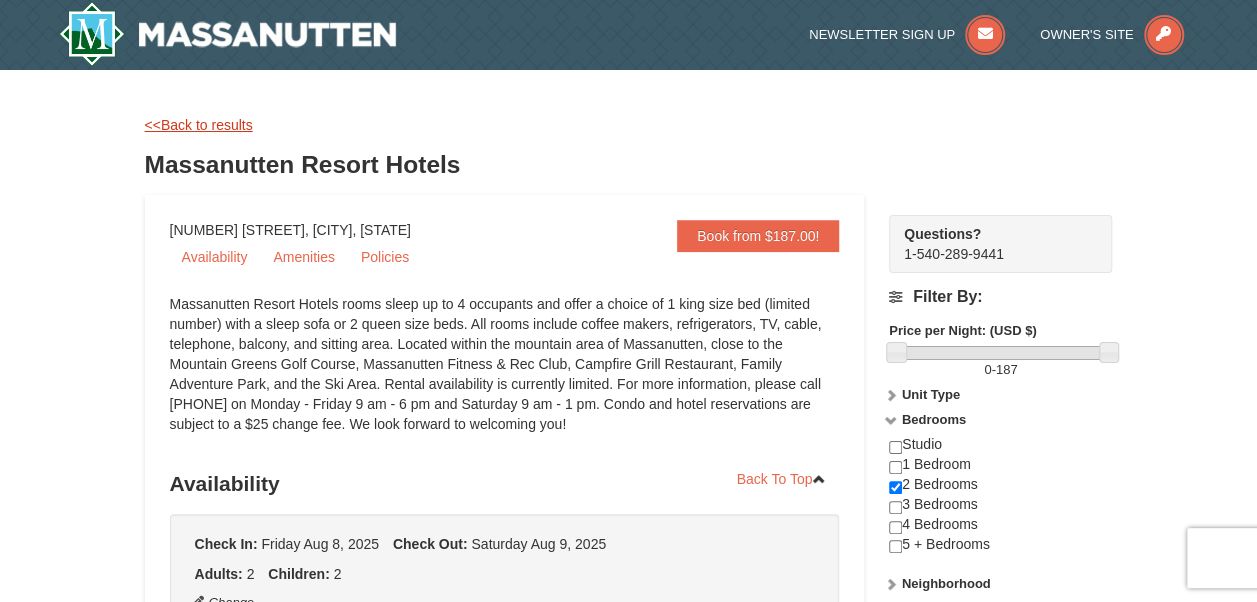 click on "<<Back to results" at bounding box center [199, 125] 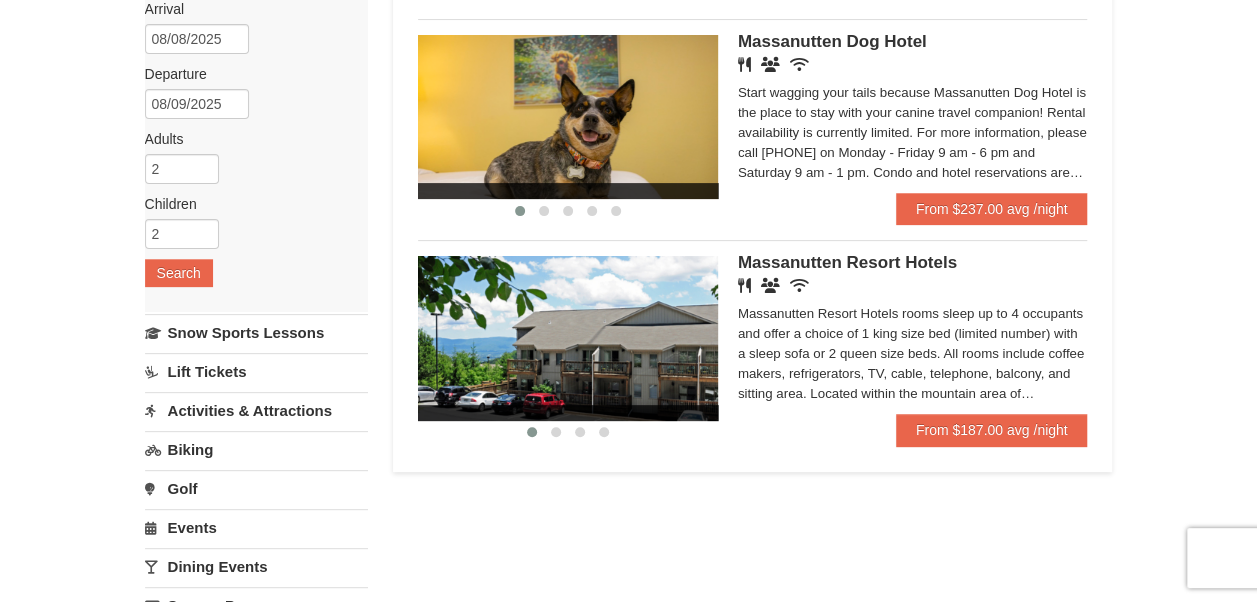 scroll, scrollTop: 181, scrollLeft: 0, axis: vertical 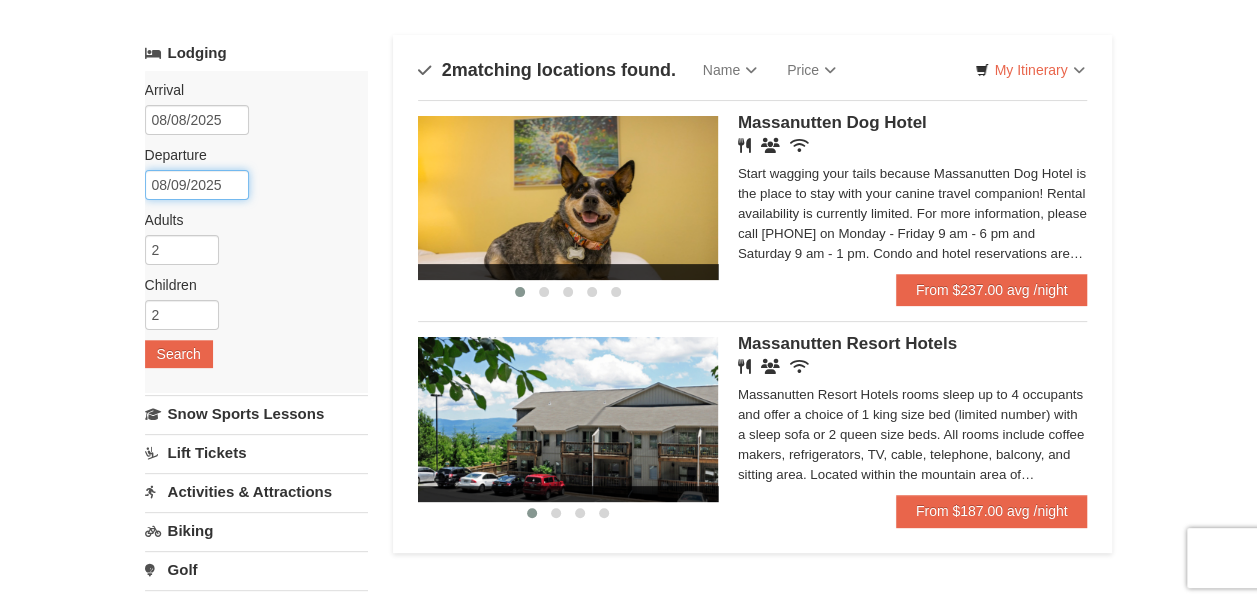 click on "08/09/2025" at bounding box center [197, 185] 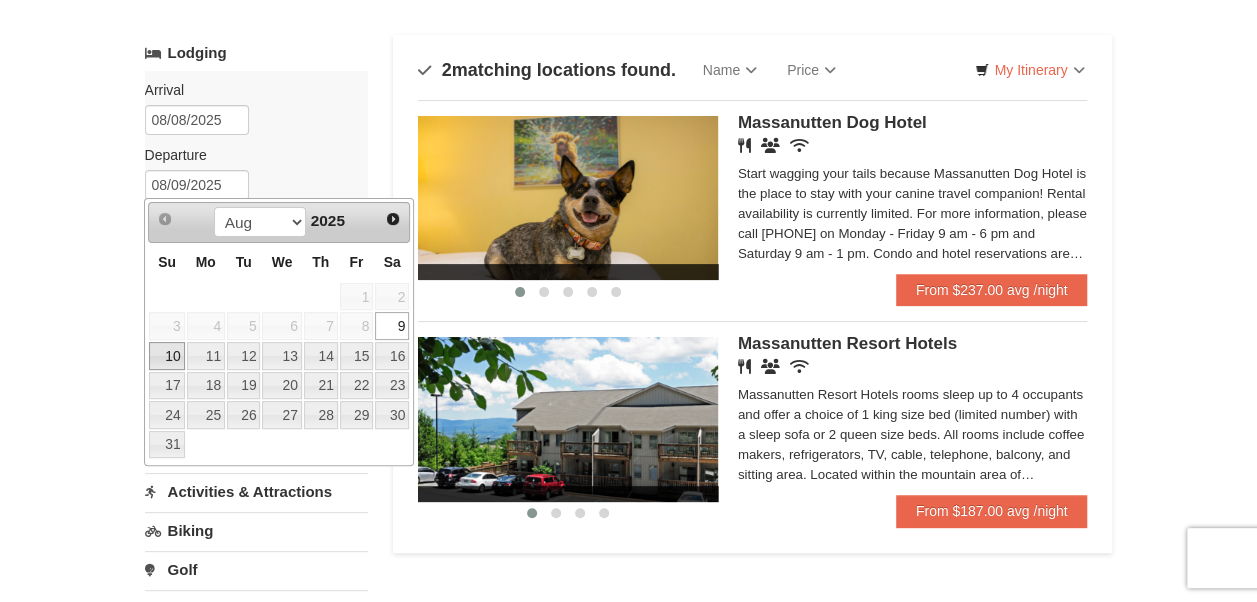click on "10" at bounding box center [166, 356] 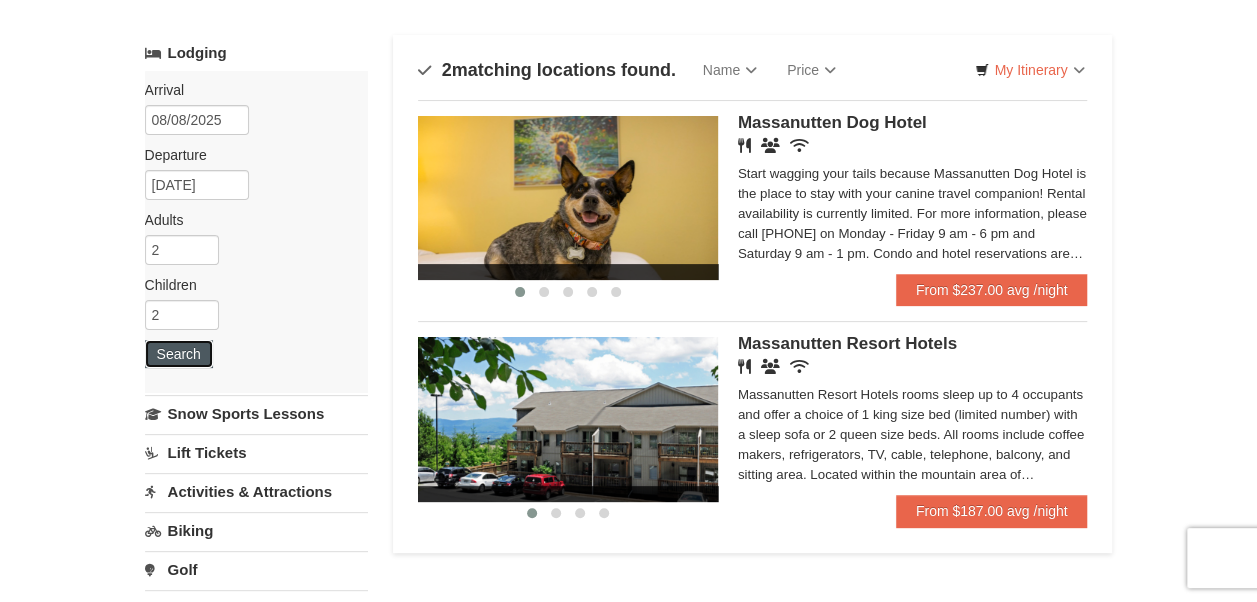 click on "Search" at bounding box center (179, 354) 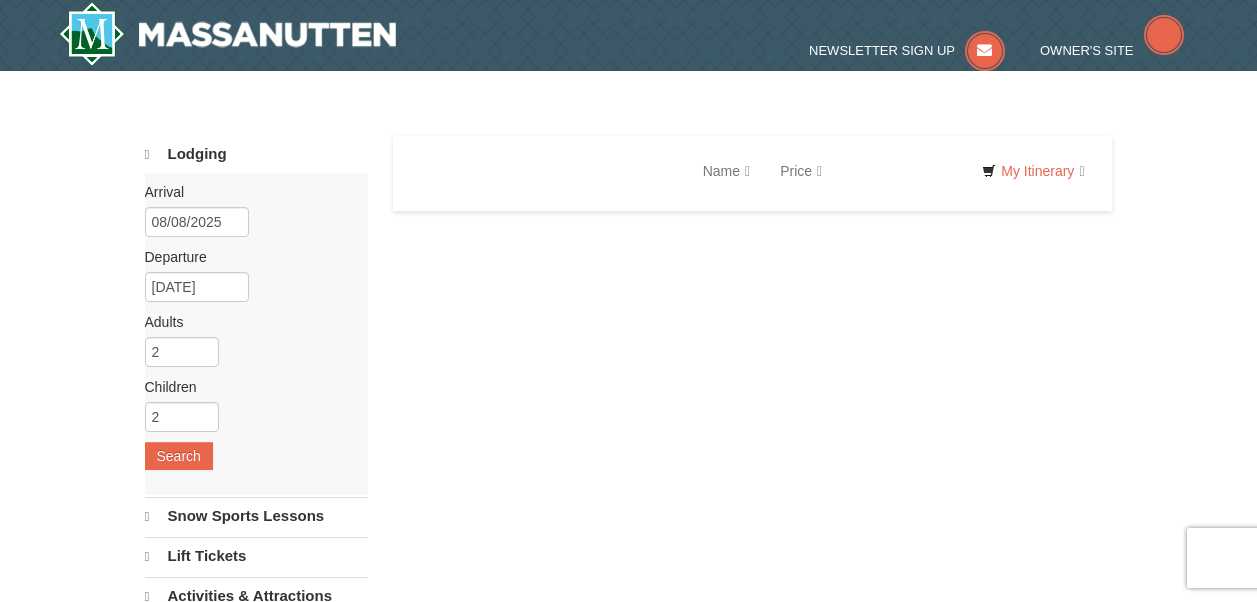 scroll, scrollTop: 0, scrollLeft: 0, axis: both 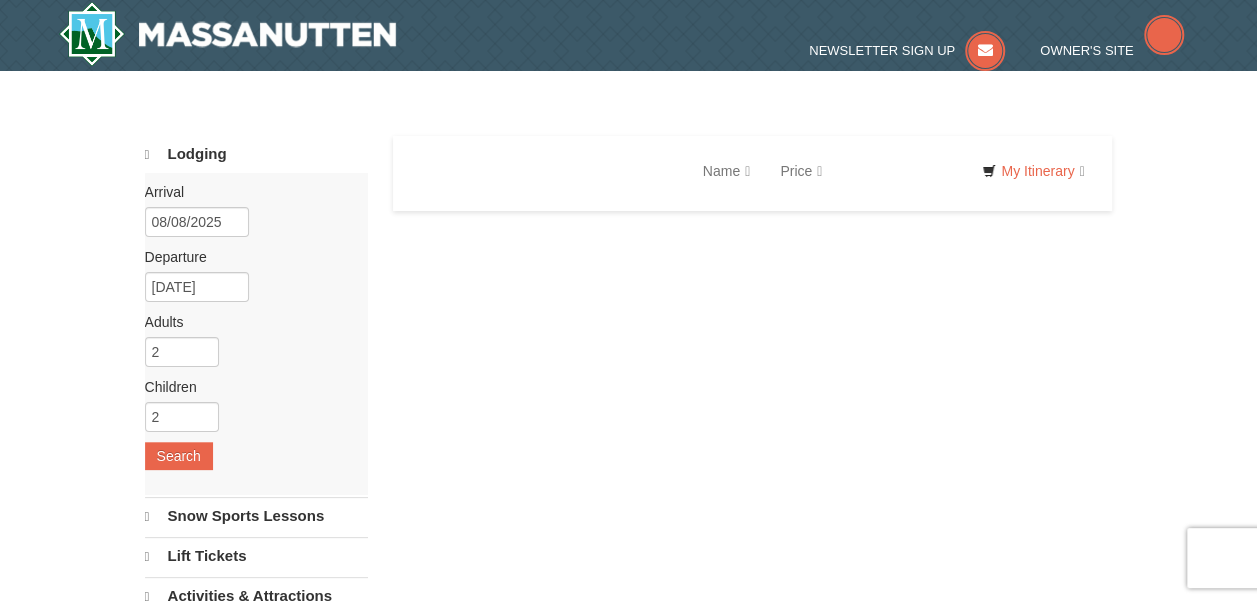 select on "8" 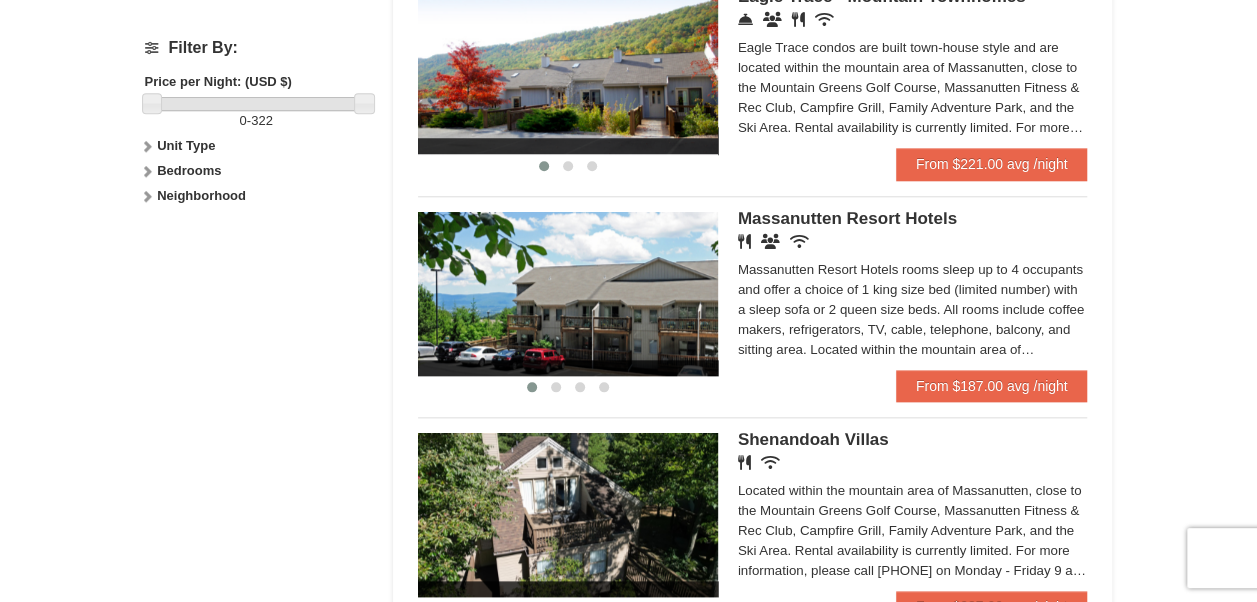 scroll, scrollTop: 1000, scrollLeft: 0, axis: vertical 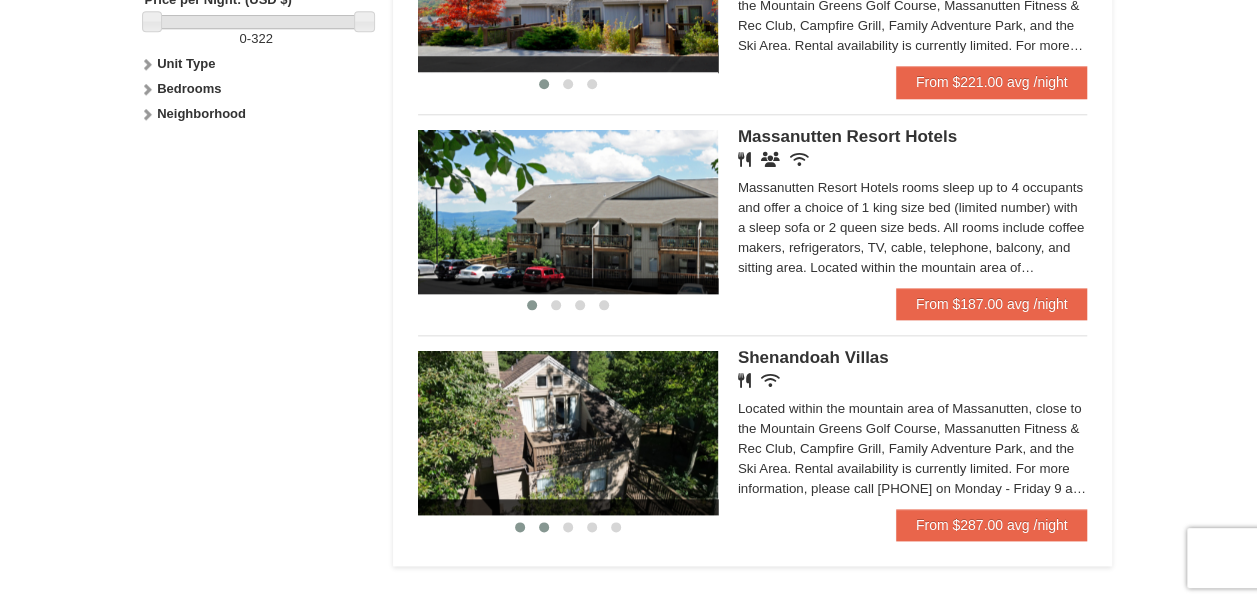 click at bounding box center [544, 527] 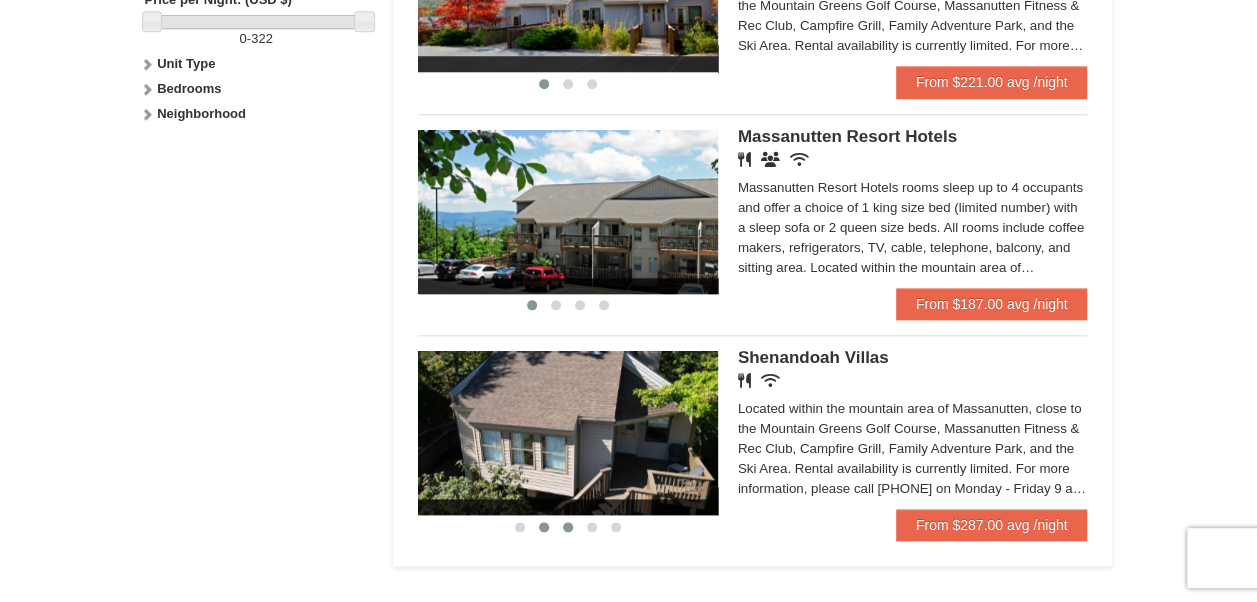 click at bounding box center [568, 527] 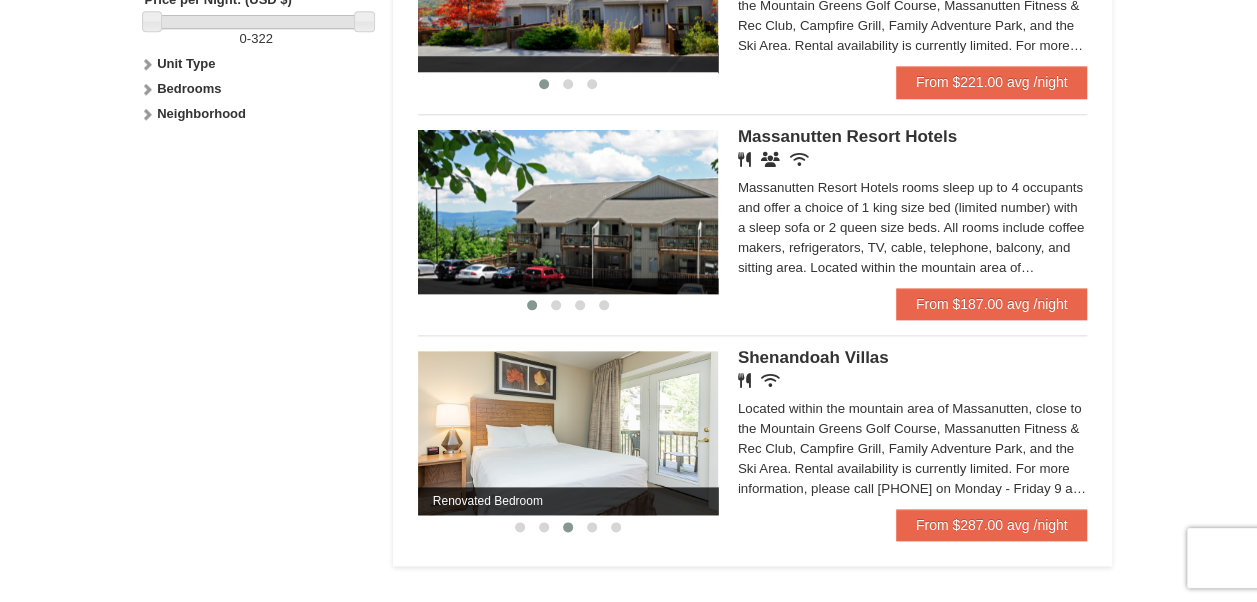 click at bounding box center (568, 527) 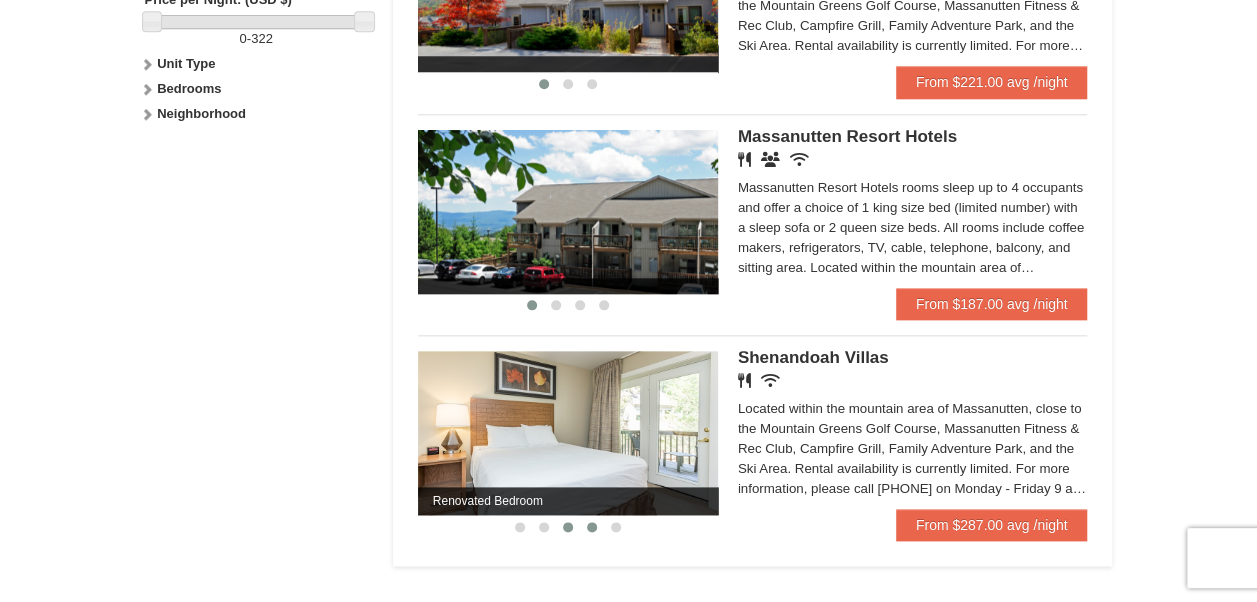 click at bounding box center (592, 527) 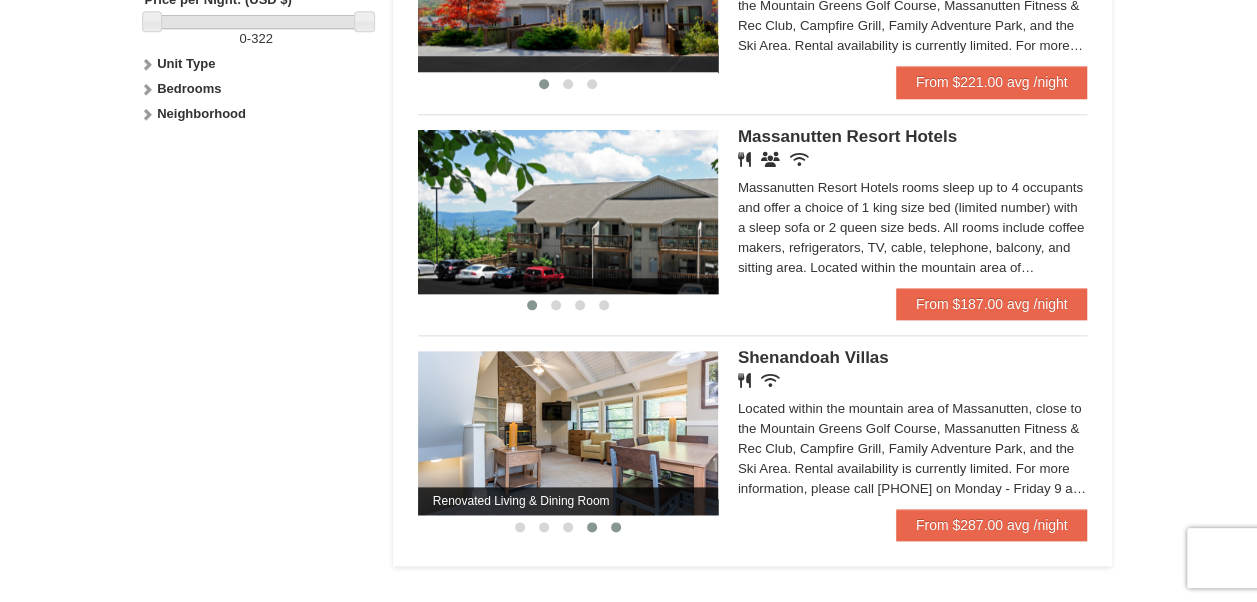 click at bounding box center (616, 527) 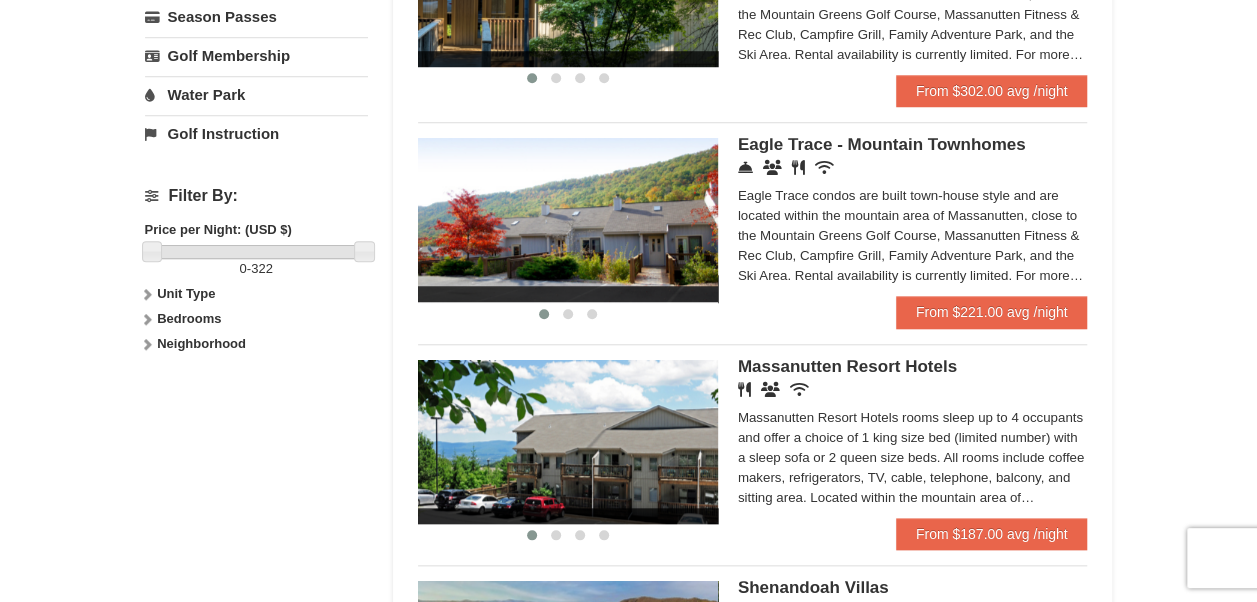 scroll, scrollTop: 800, scrollLeft: 0, axis: vertical 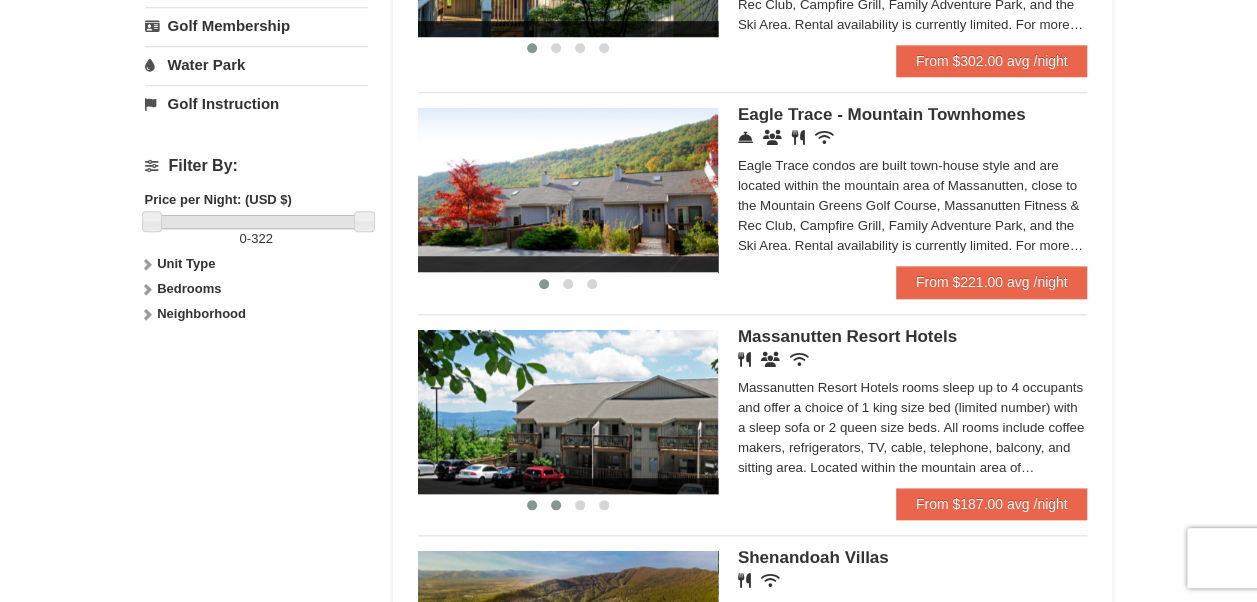 click at bounding box center [556, 505] 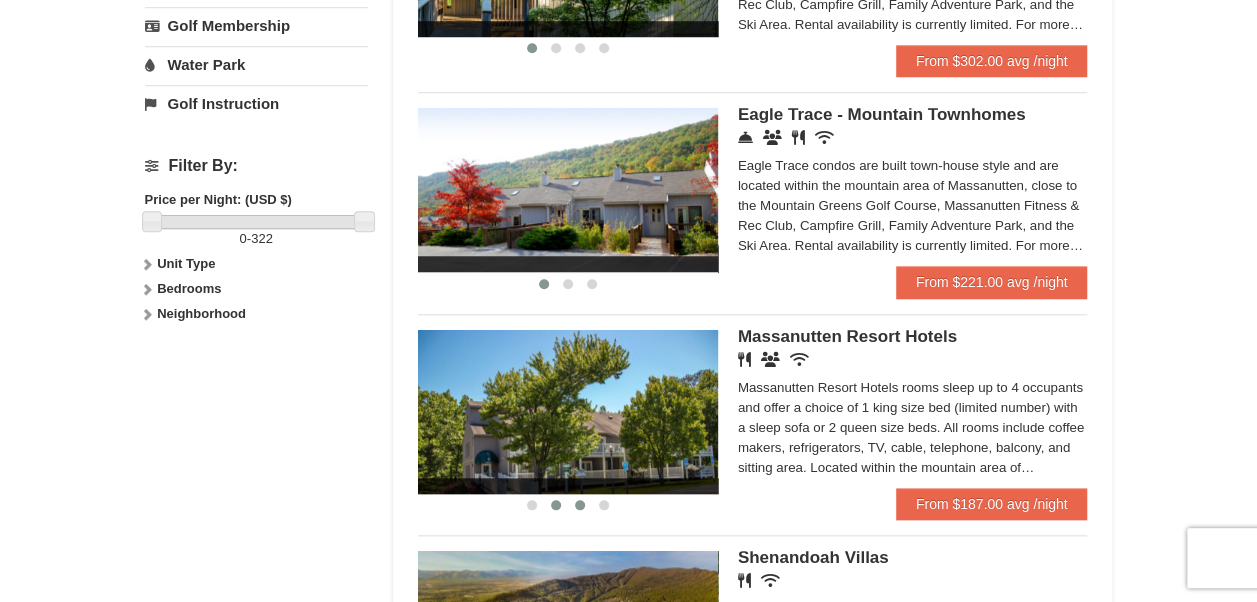 click at bounding box center (580, 505) 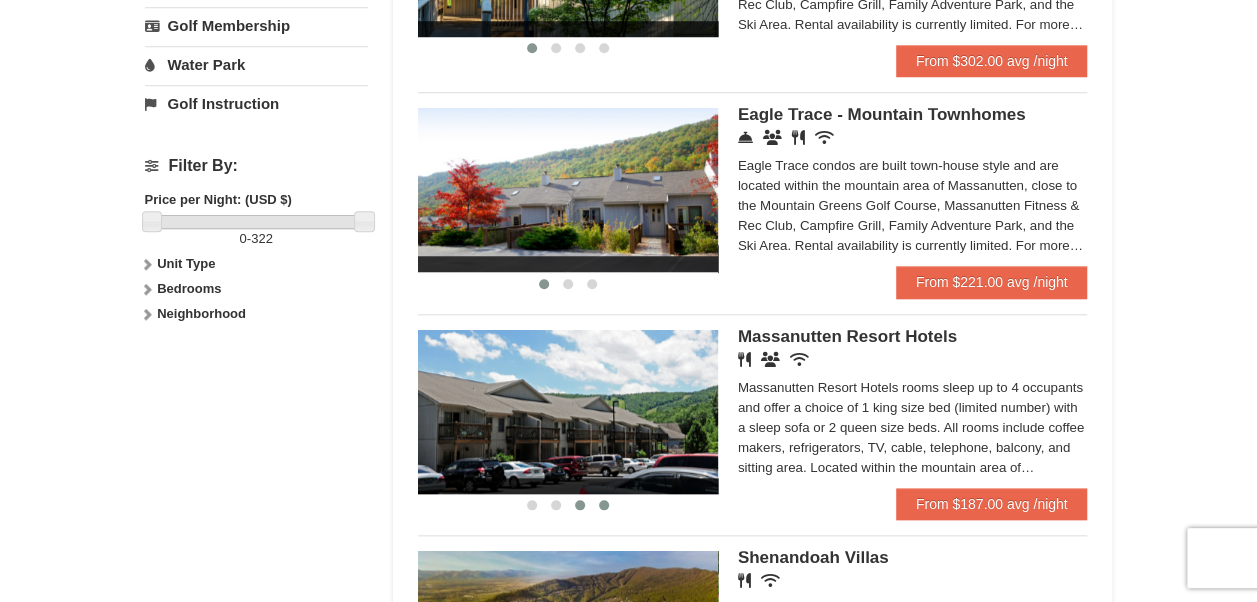 click at bounding box center (604, 505) 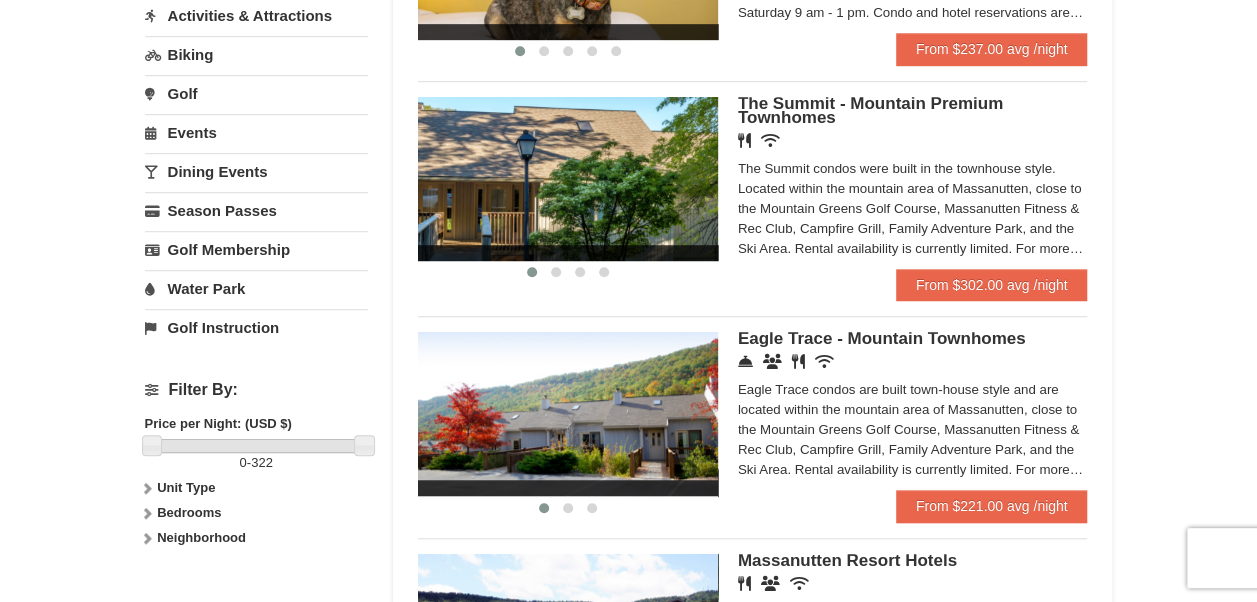 scroll, scrollTop: 600, scrollLeft: 0, axis: vertical 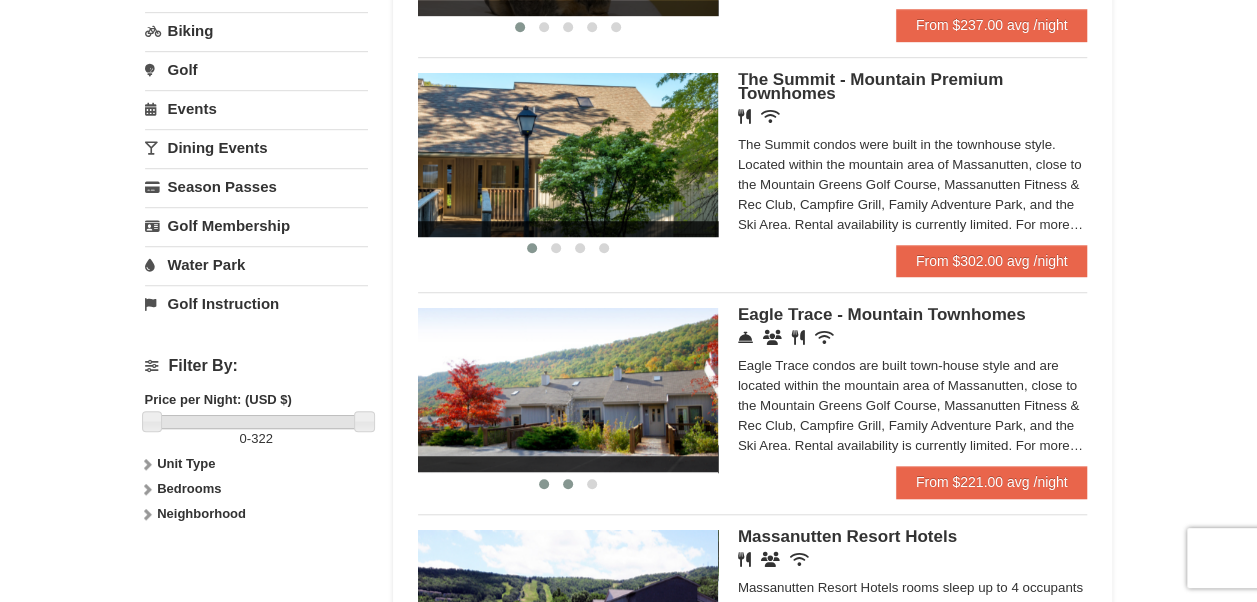 click at bounding box center [568, 484] 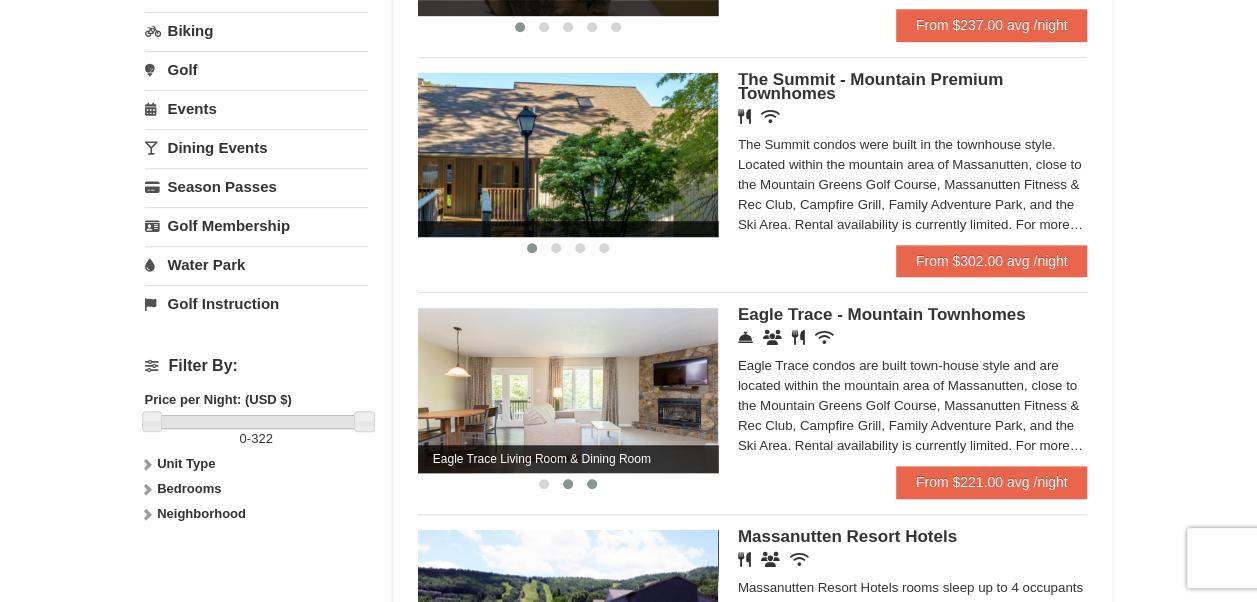 click at bounding box center [592, 484] 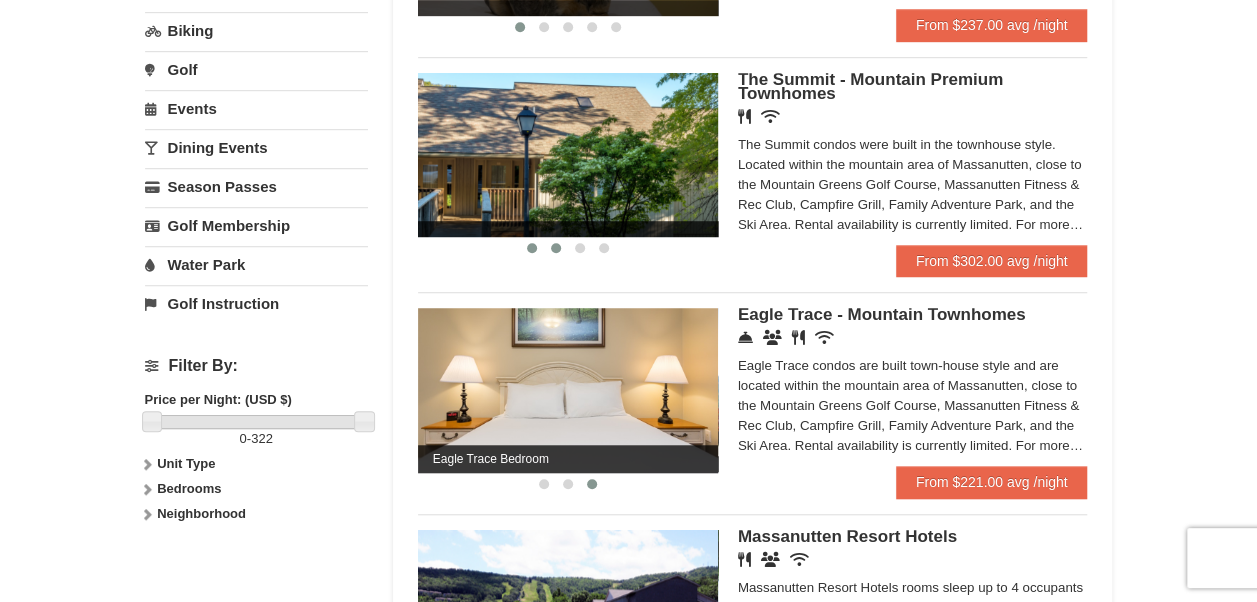 click at bounding box center (556, 248) 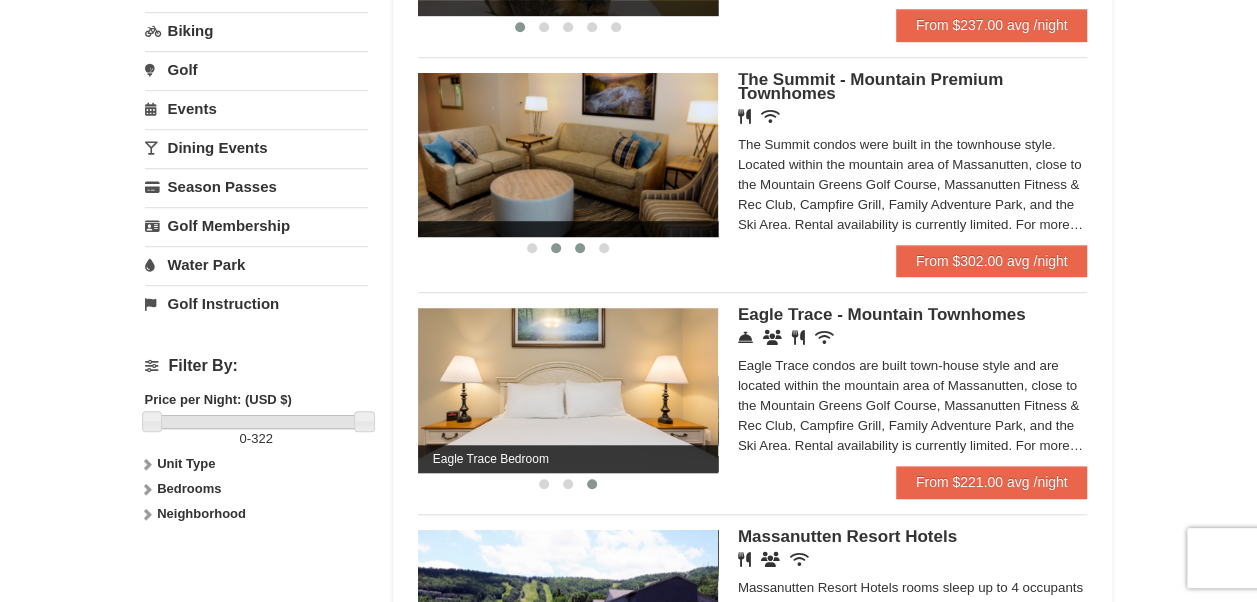 click at bounding box center (580, 248) 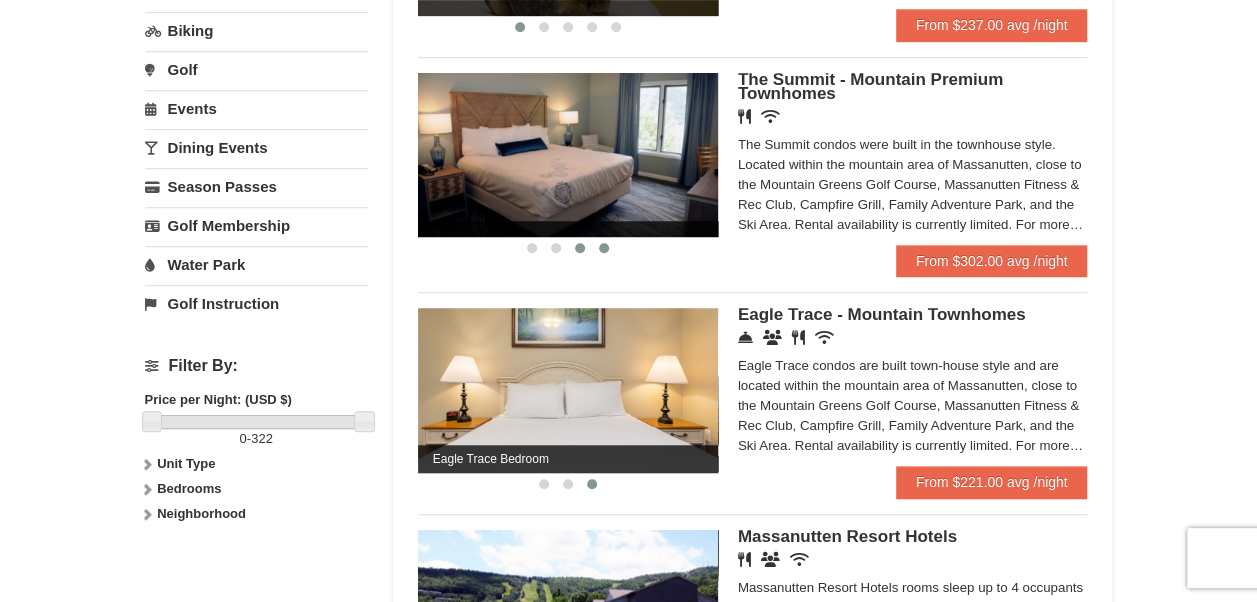 click at bounding box center [604, 248] 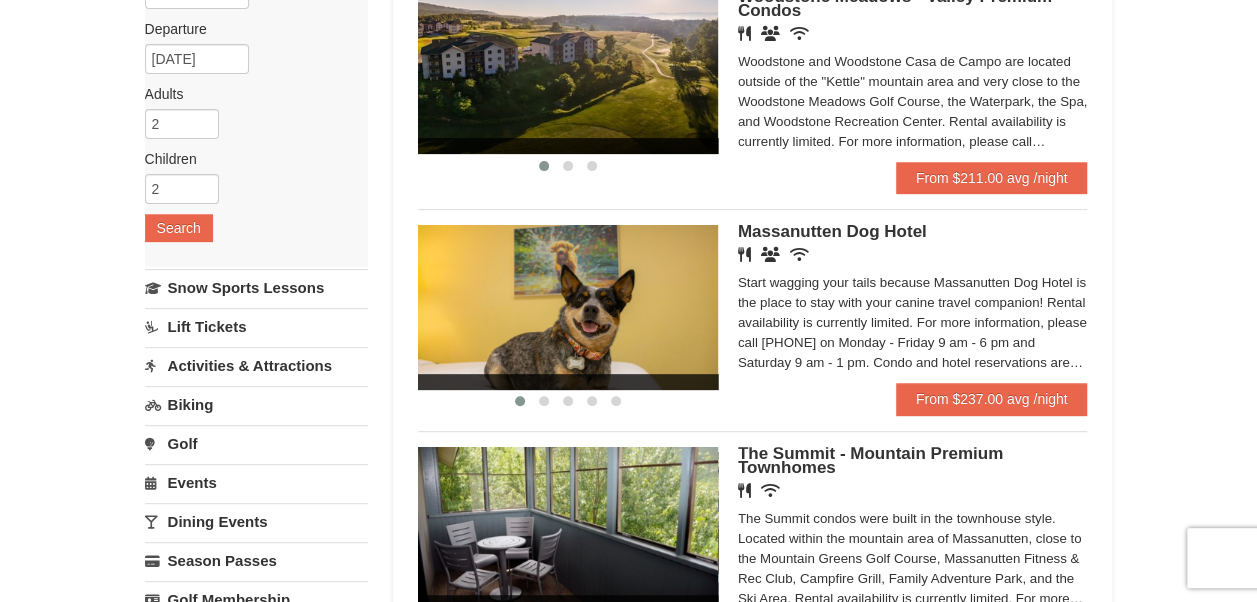 scroll, scrollTop: 200, scrollLeft: 0, axis: vertical 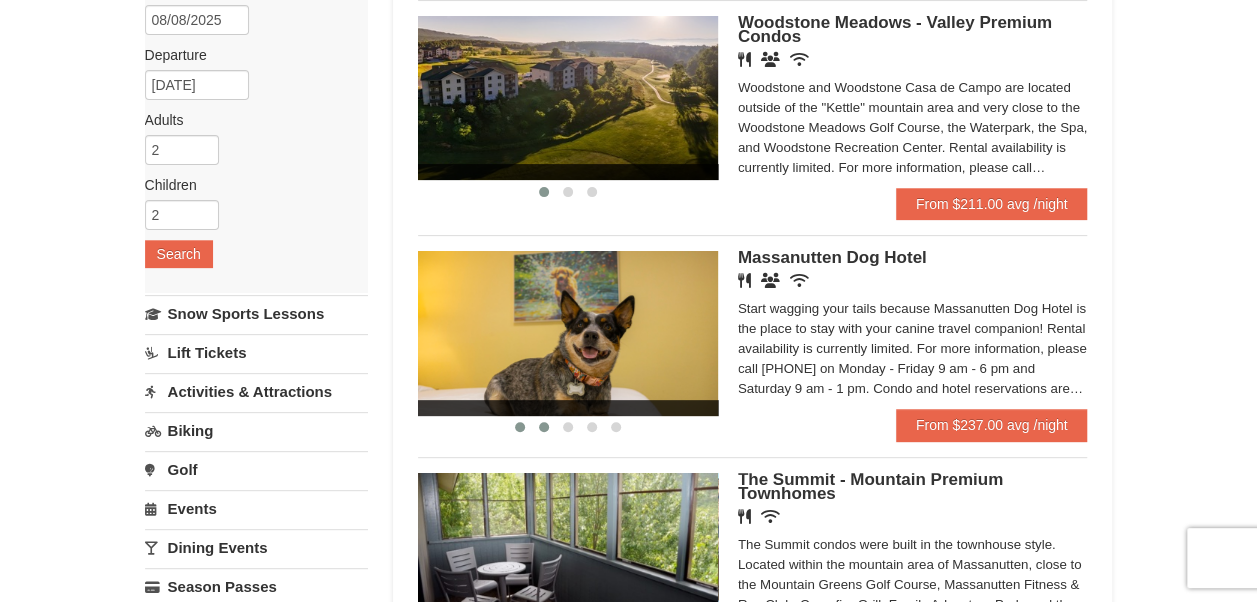 click at bounding box center (544, 427) 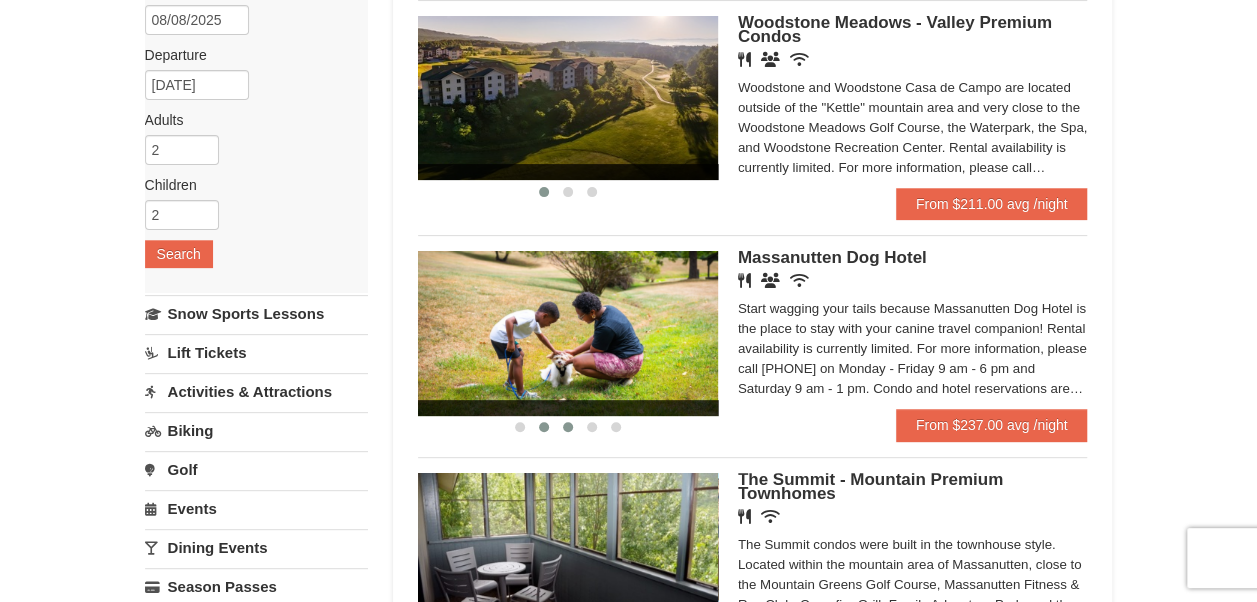 click at bounding box center (568, 427) 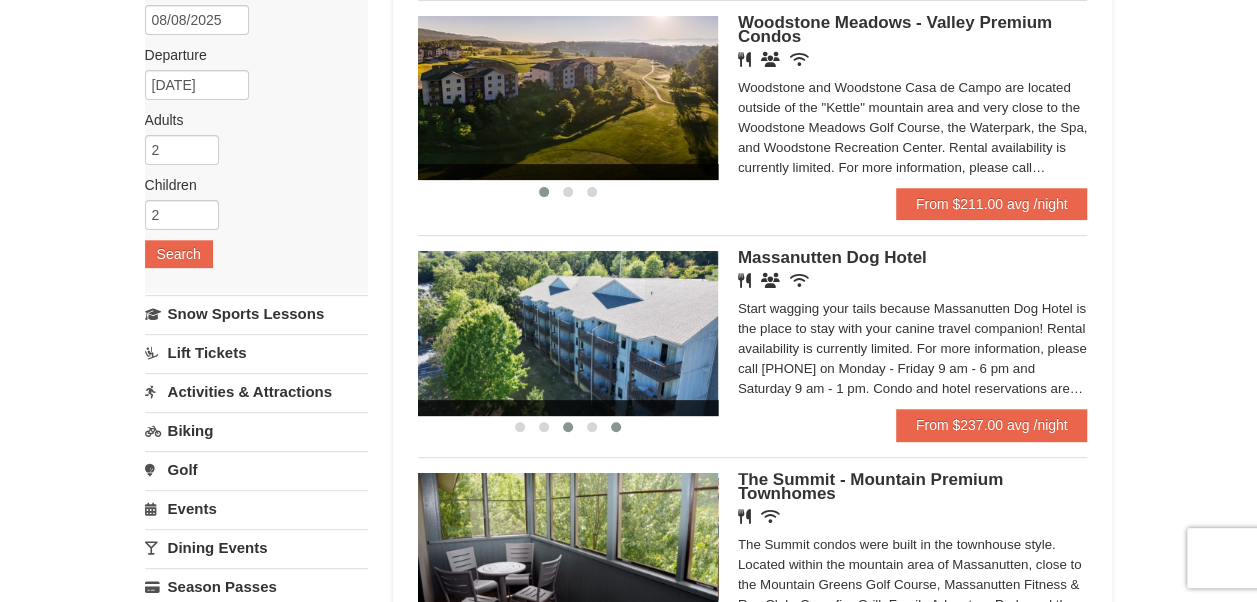 click at bounding box center [616, 427] 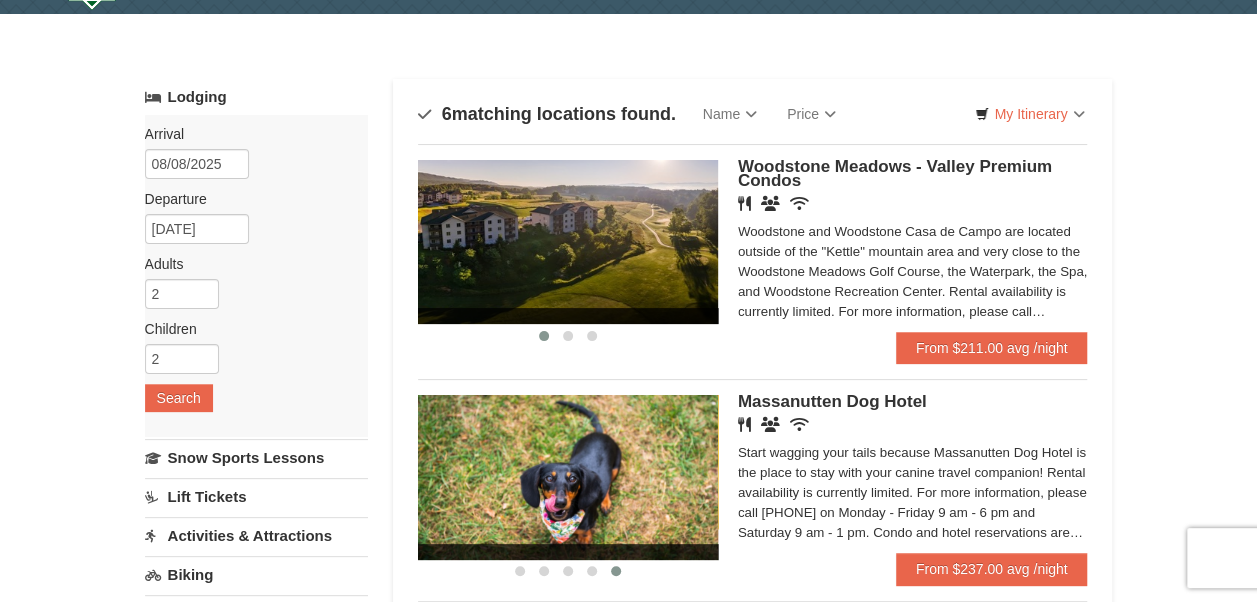 scroll, scrollTop: 0, scrollLeft: 0, axis: both 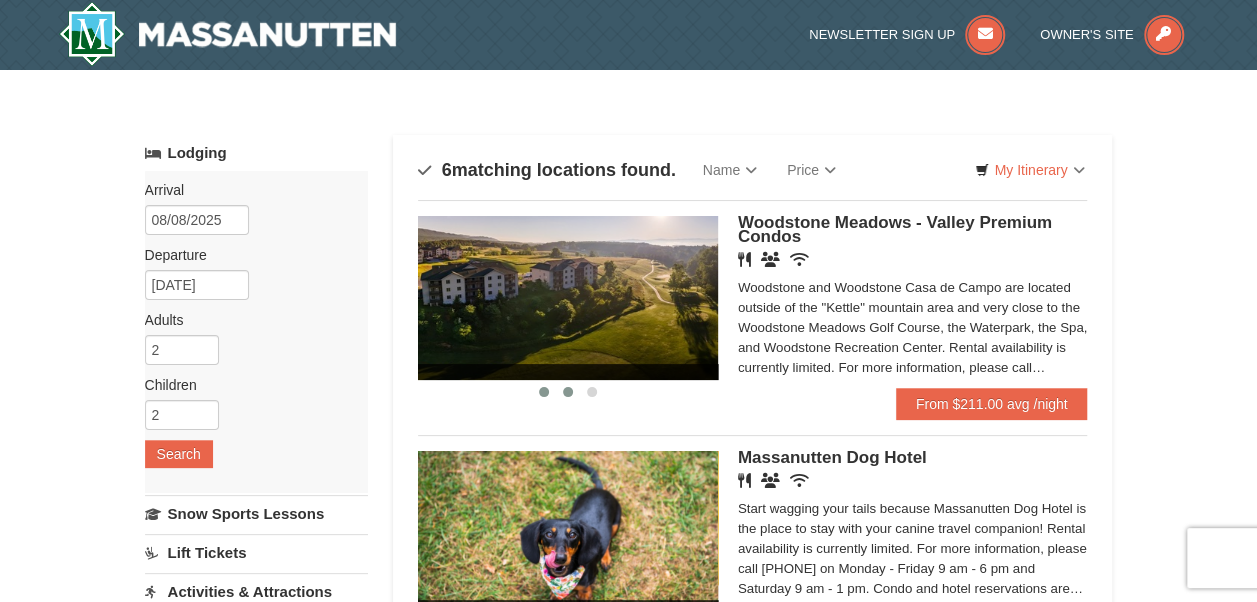 click at bounding box center [568, 392] 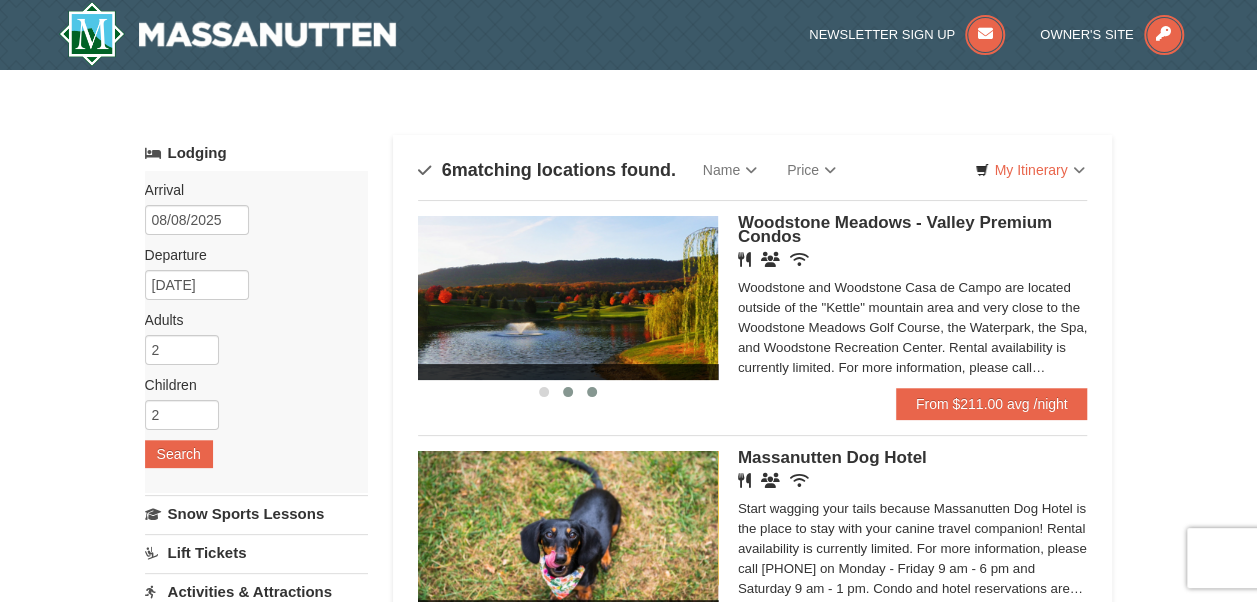 click at bounding box center (592, 392) 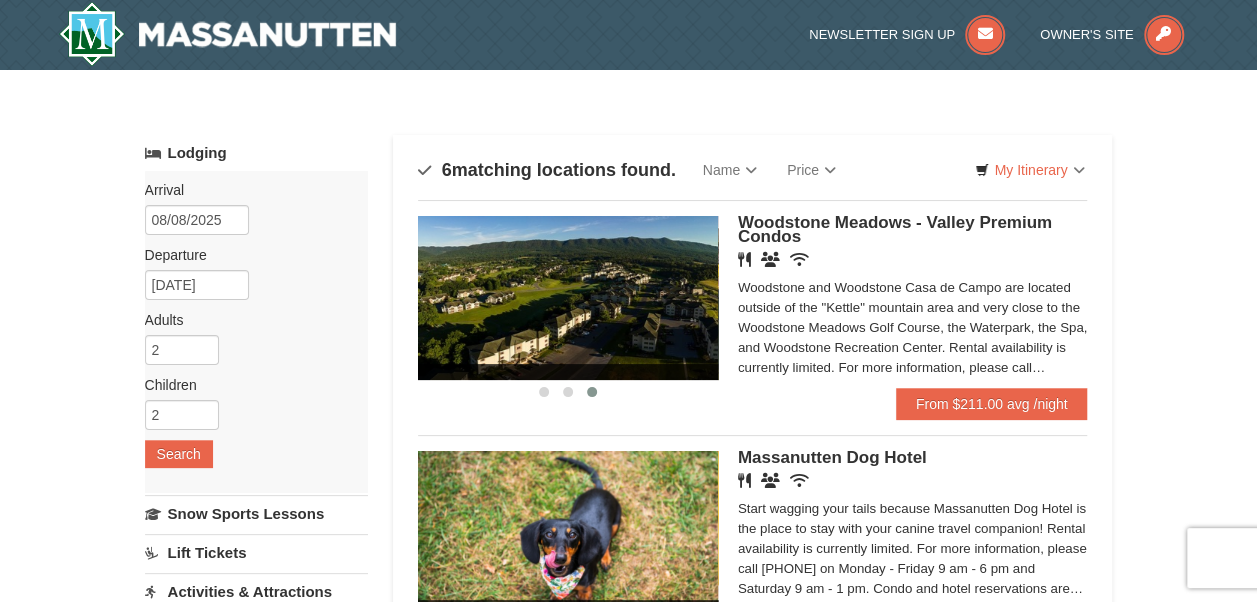 click on "Woodstone Meadows - Valley Premium Condos" at bounding box center [895, 229] 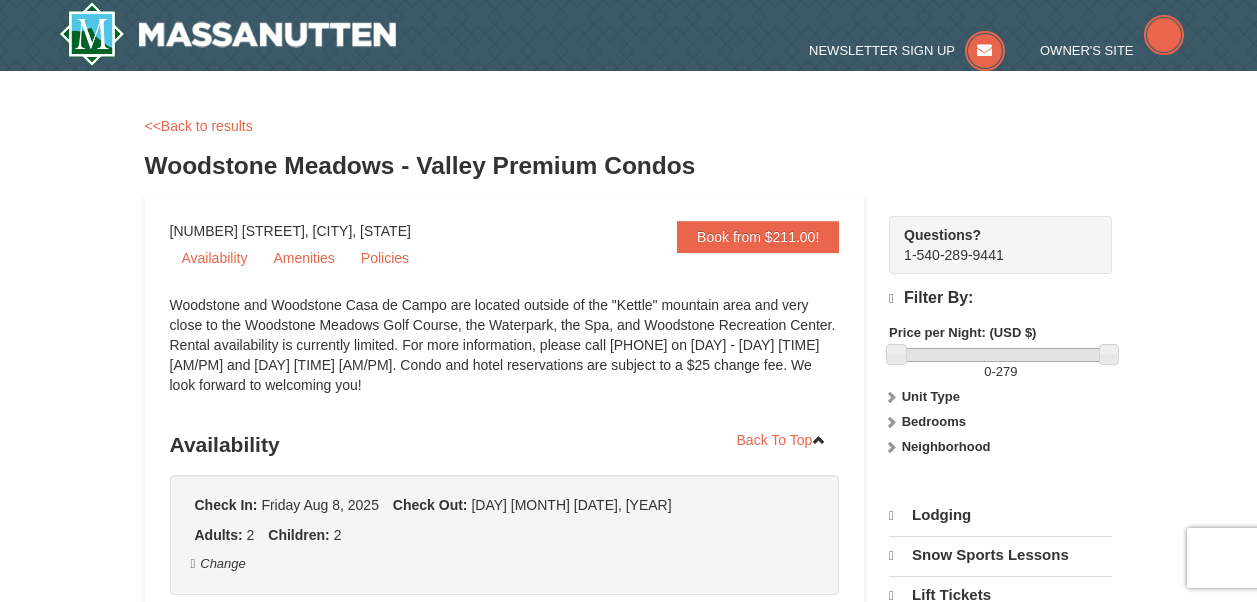 scroll, scrollTop: 0, scrollLeft: 0, axis: both 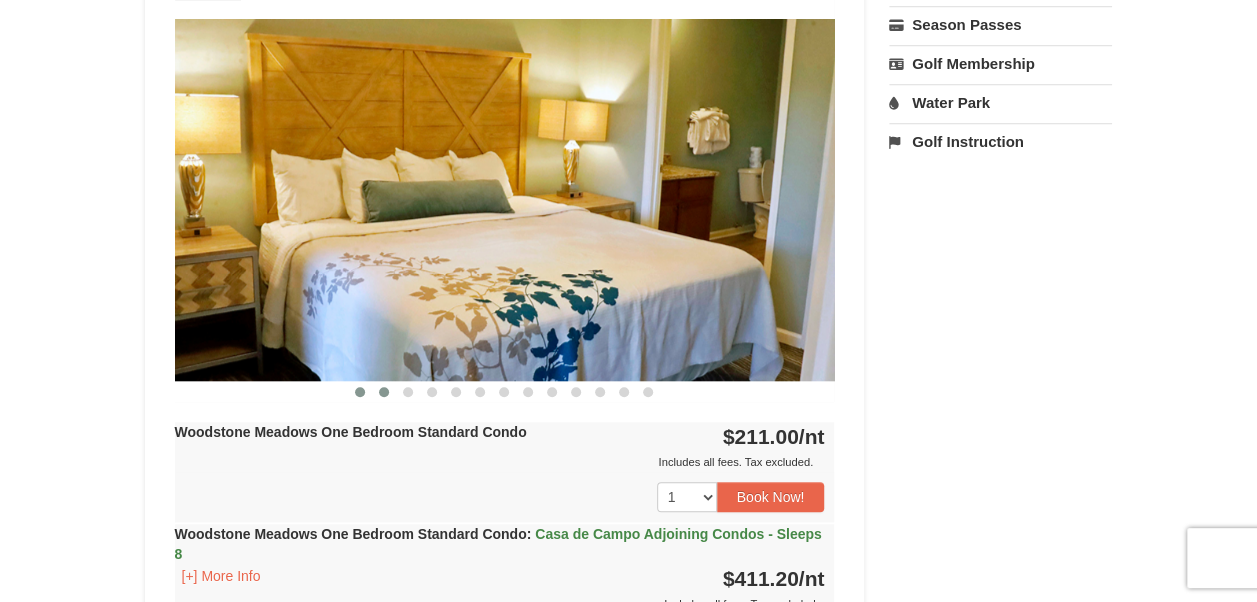 click at bounding box center [384, 392] 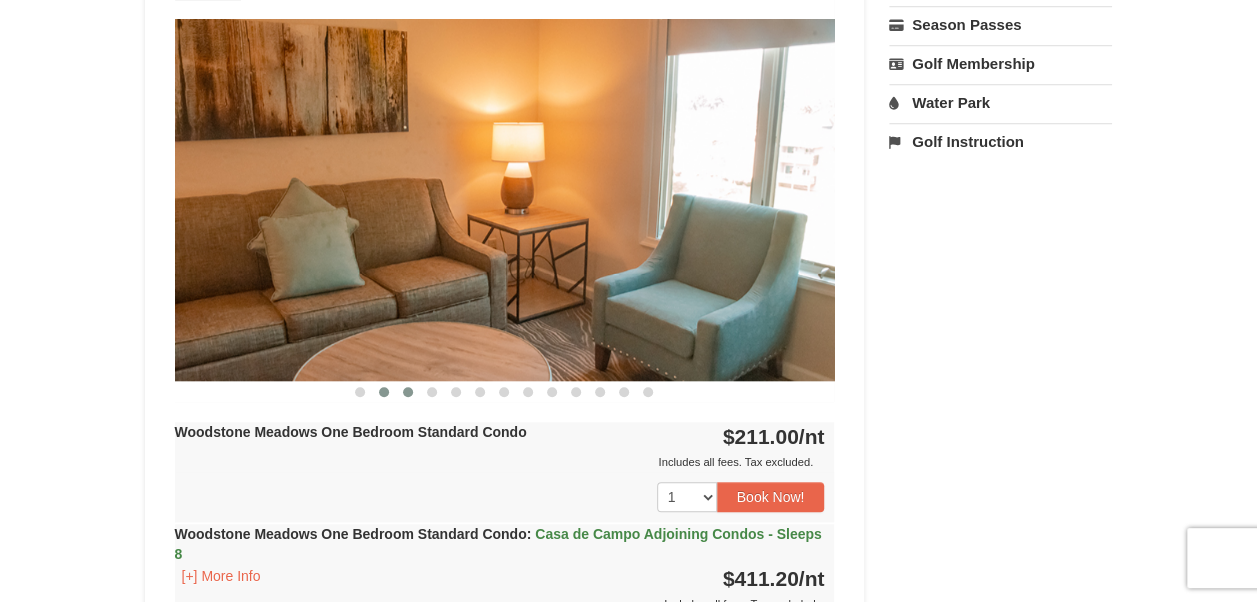 click at bounding box center [408, 392] 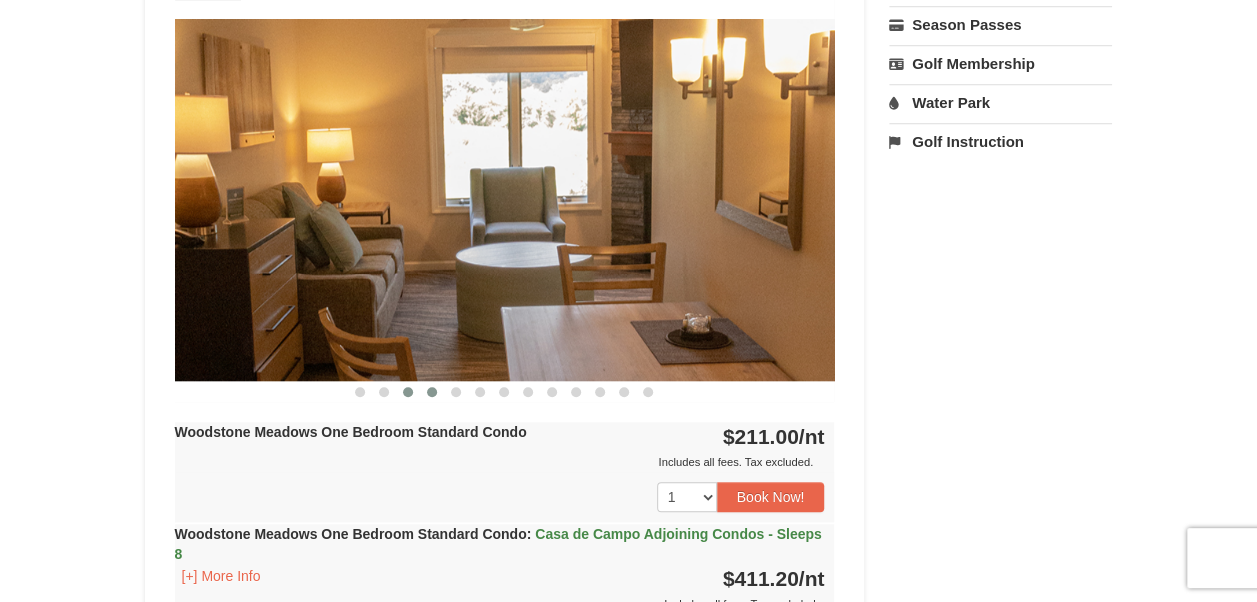 click at bounding box center [432, 392] 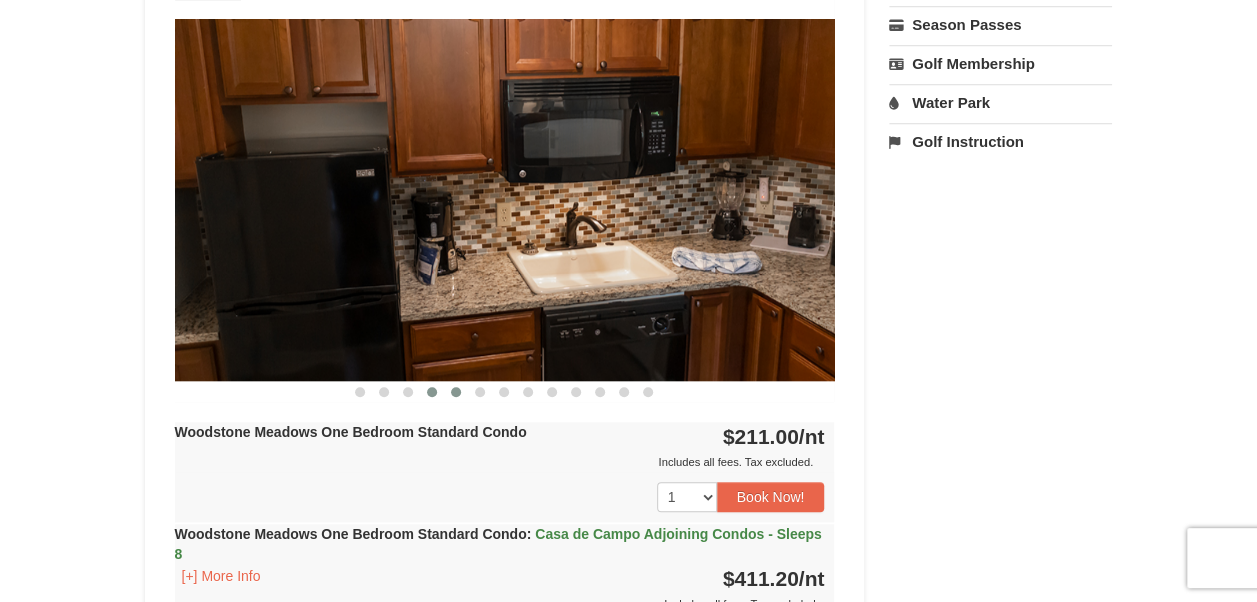 click at bounding box center [456, 392] 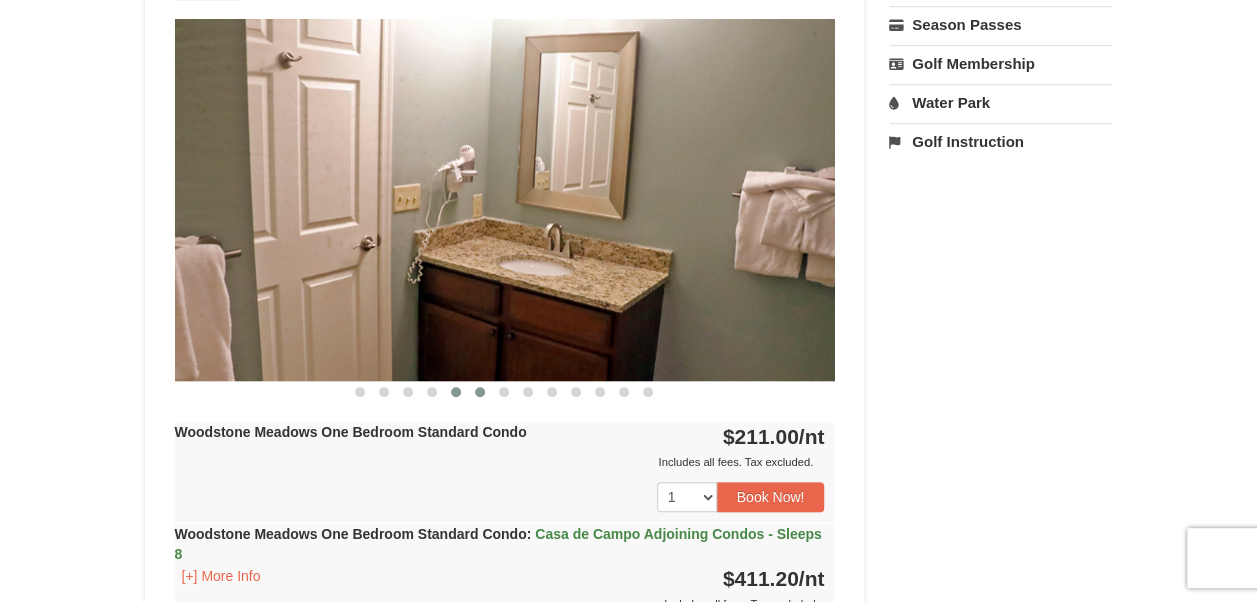 click at bounding box center [480, 392] 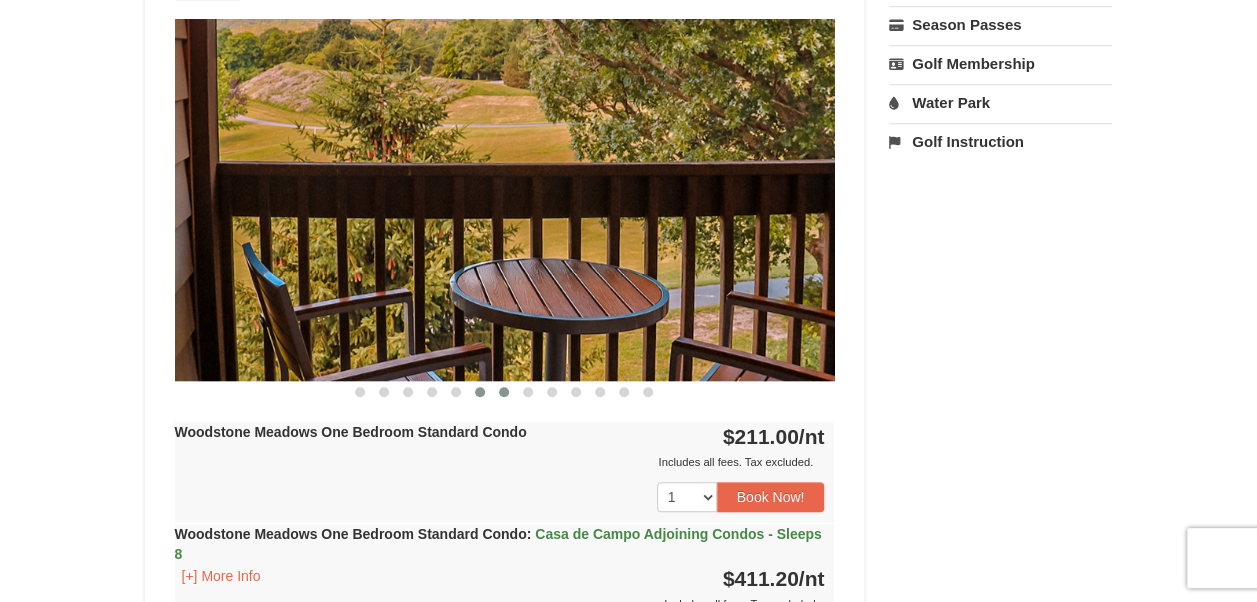 click at bounding box center (504, 392) 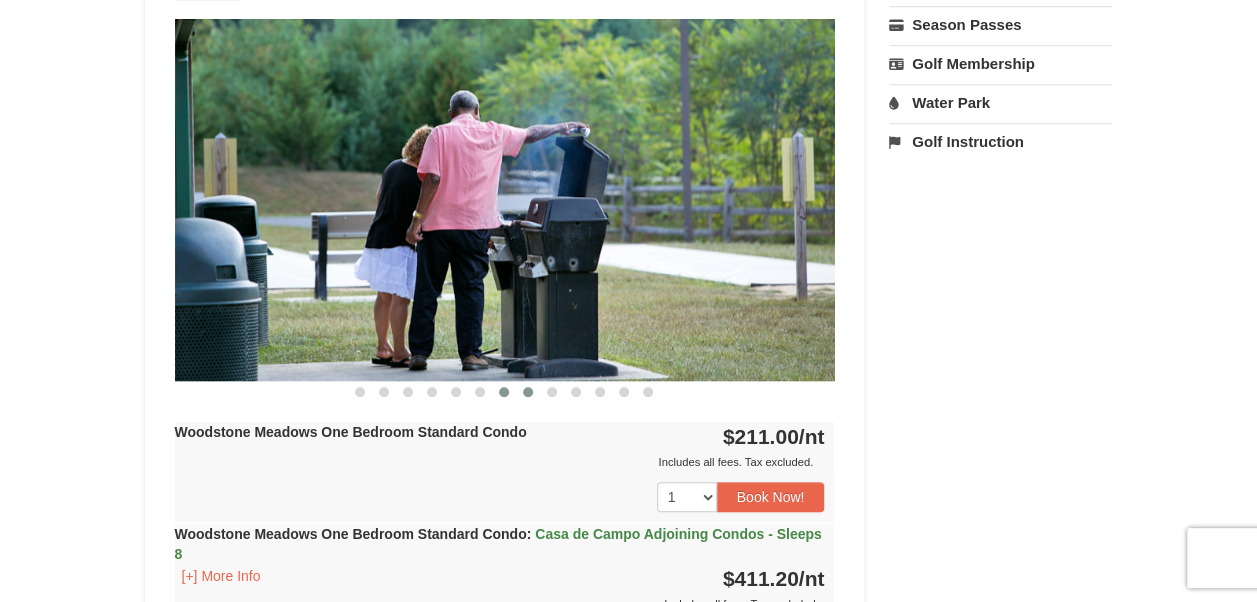 click at bounding box center [528, 392] 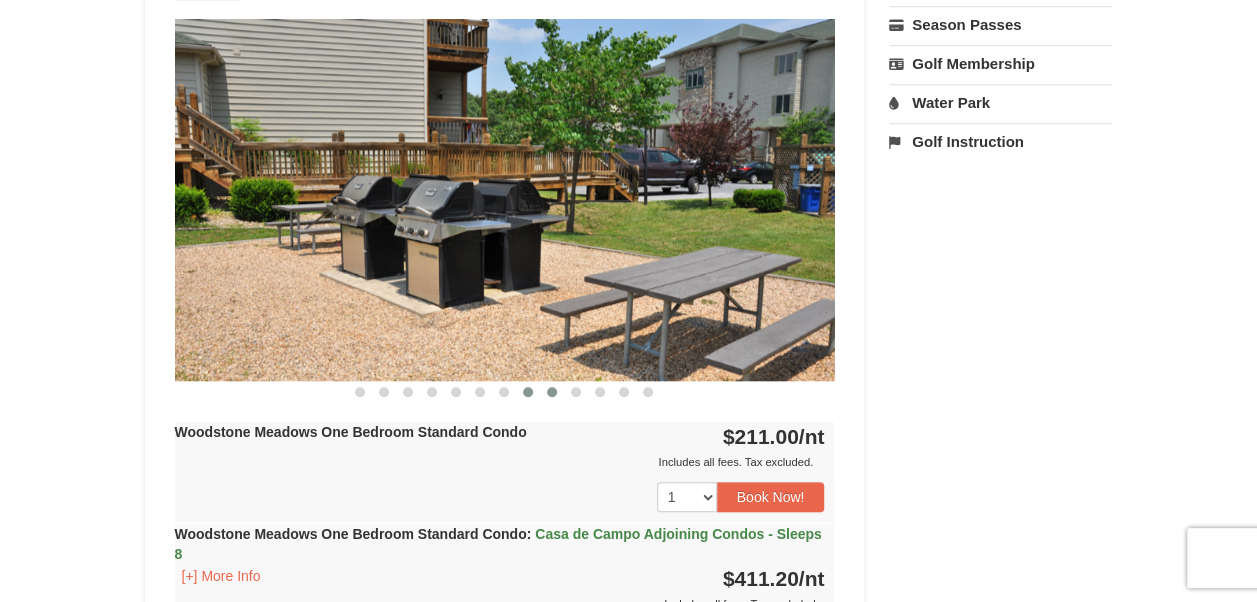 click at bounding box center [552, 392] 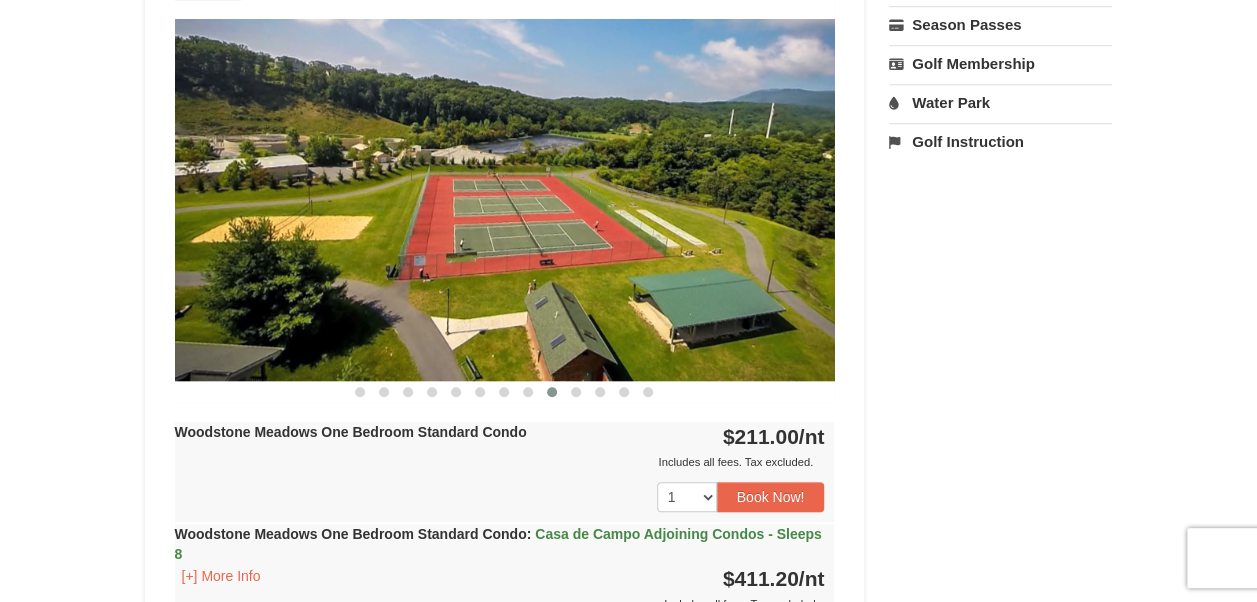 click at bounding box center [552, 392] 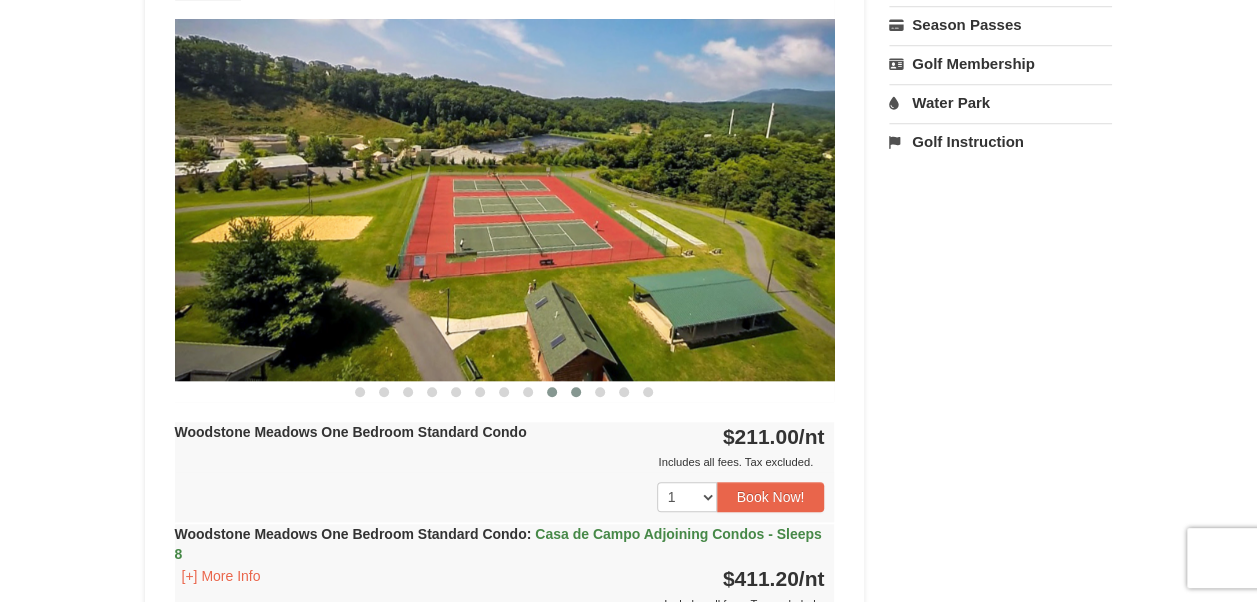 click at bounding box center [576, 392] 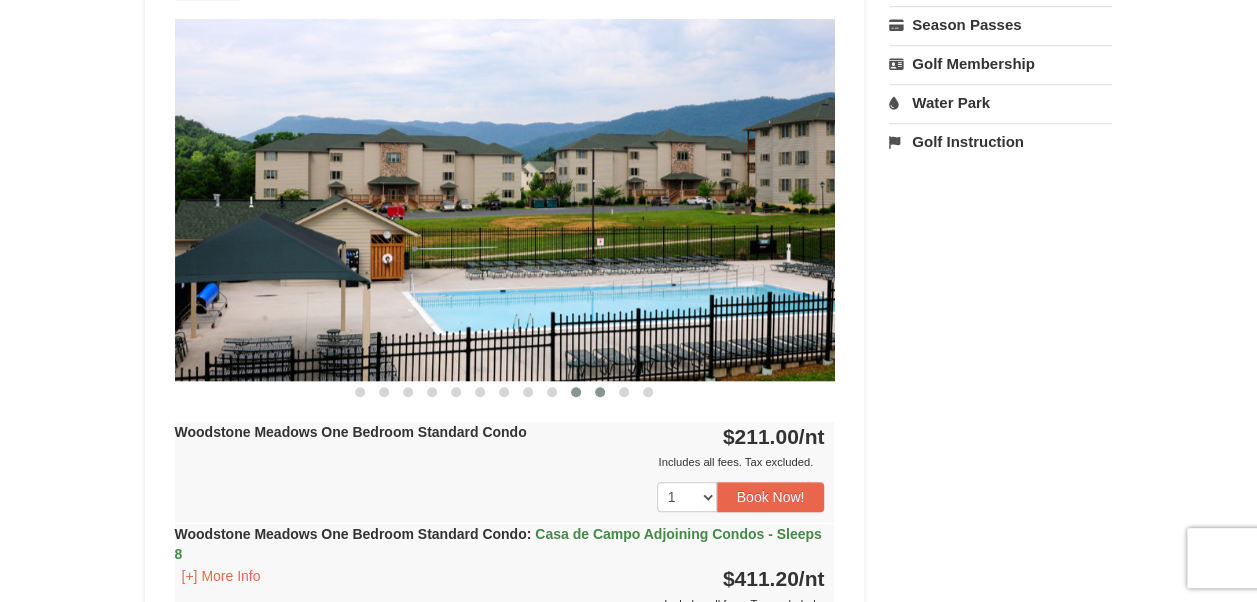 click at bounding box center [600, 392] 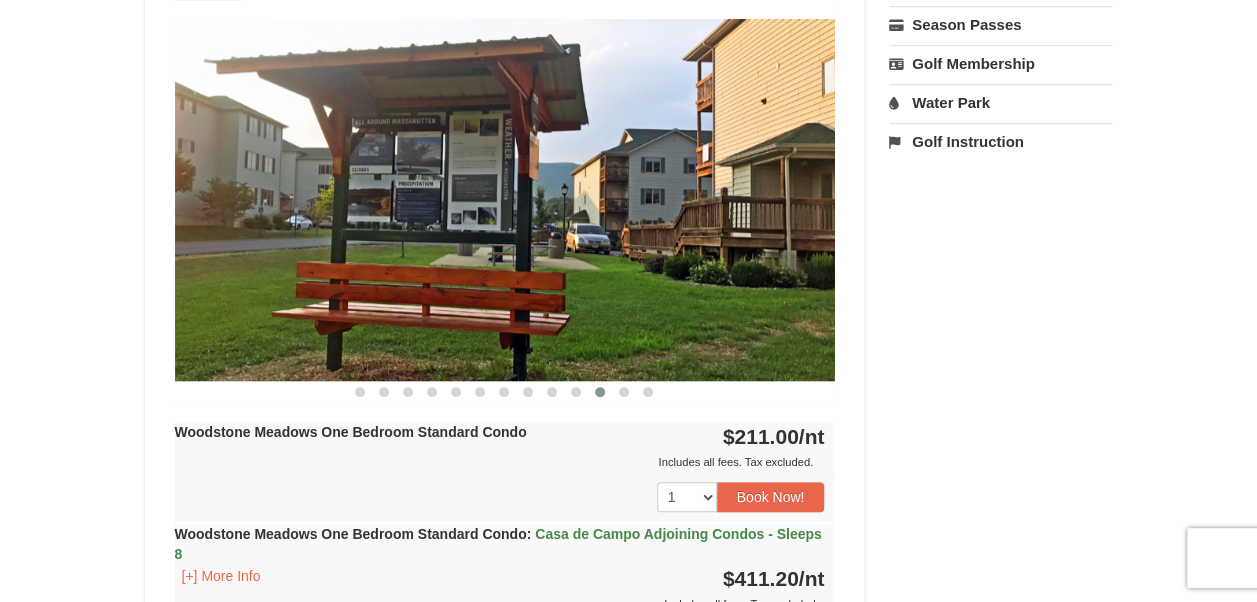click at bounding box center (600, 392) 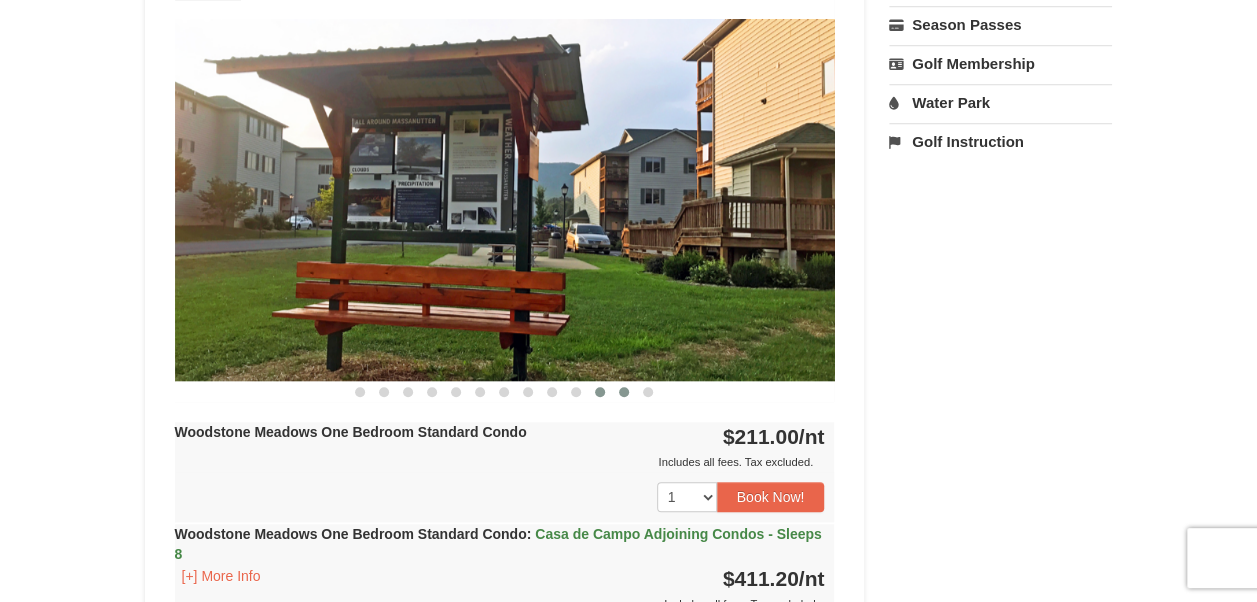 click at bounding box center (624, 392) 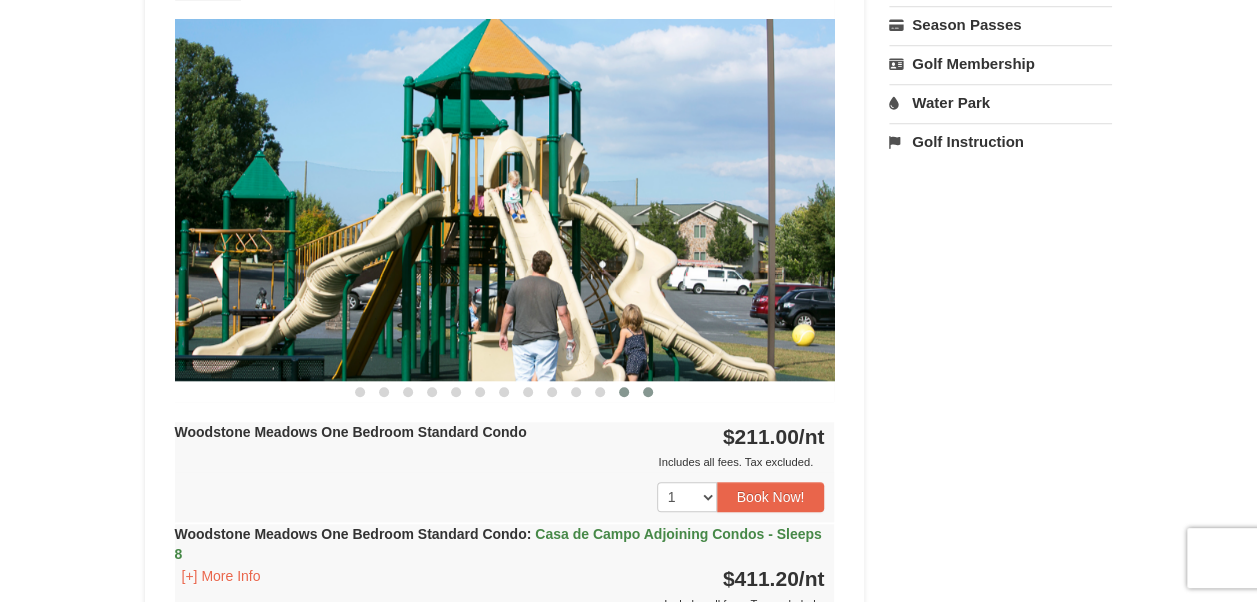 click at bounding box center [648, 392] 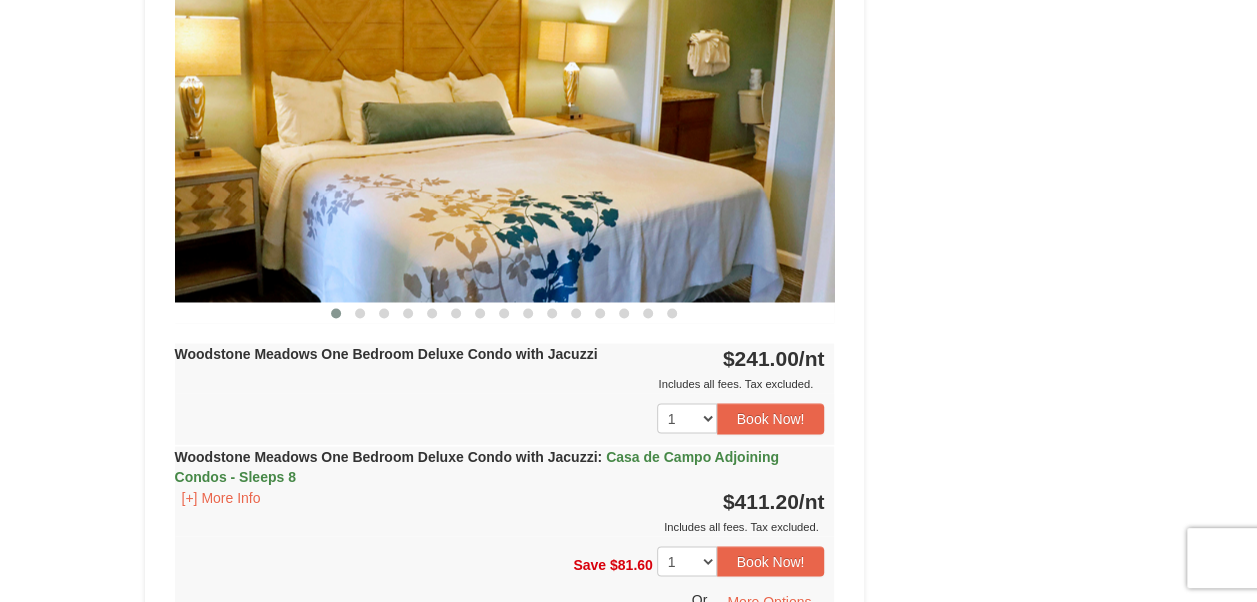 scroll, scrollTop: 1700, scrollLeft: 0, axis: vertical 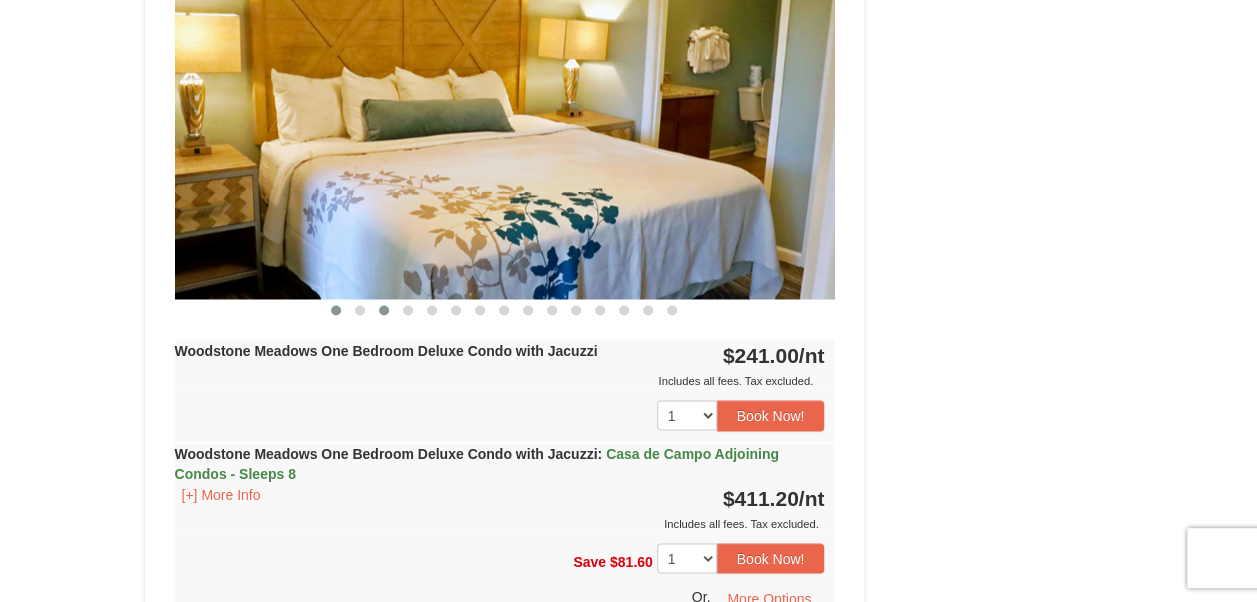 click at bounding box center (384, 310) 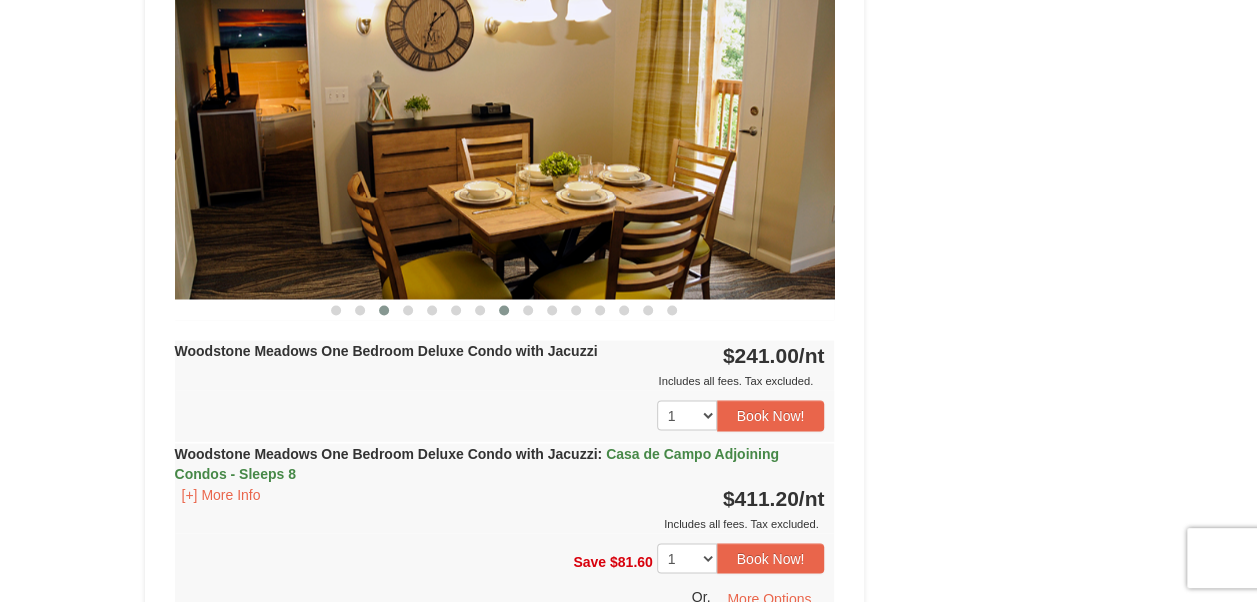 click at bounding box center (504, 310) 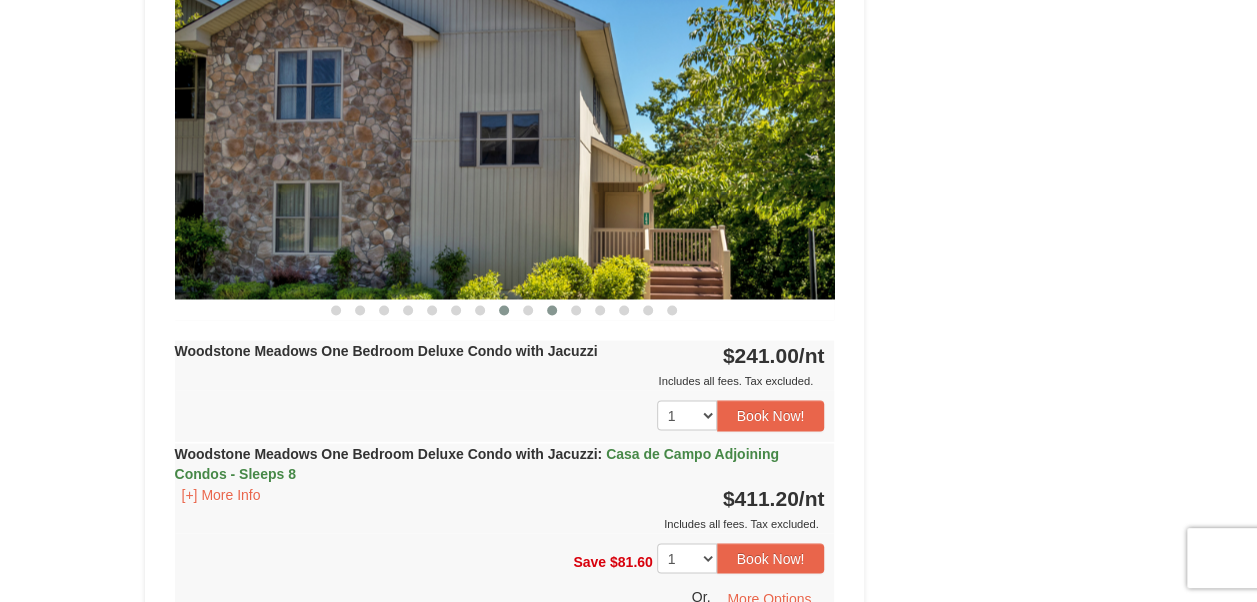 click at bounding box center (552, 310) 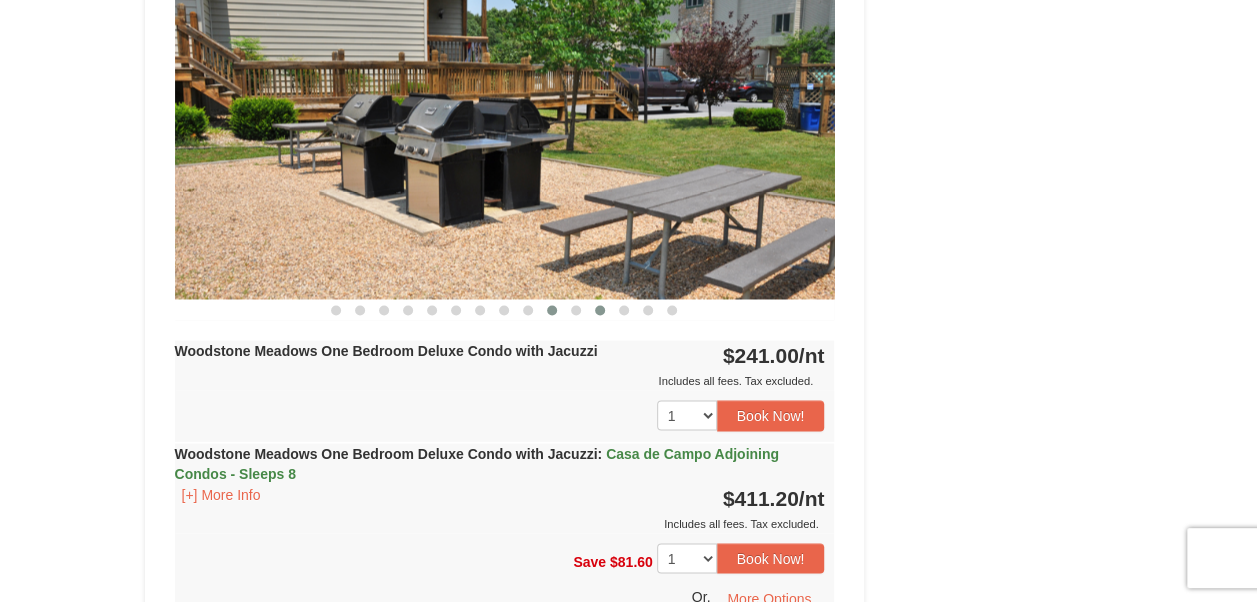 click at bounding box center (600, 310) 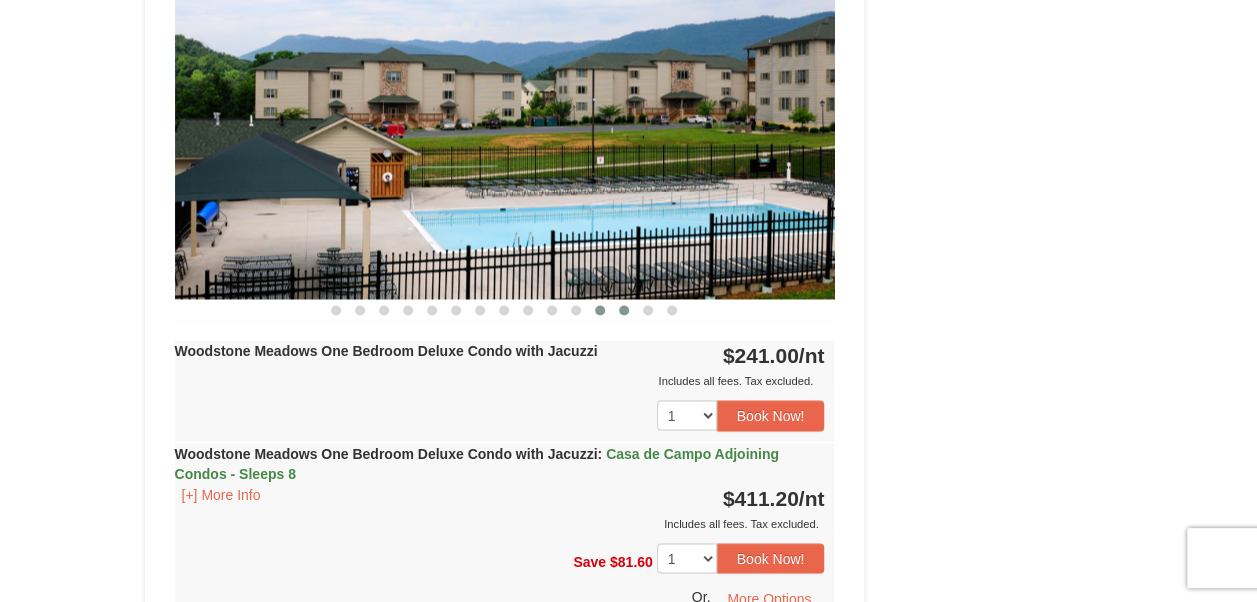 click at bounding box center [624, 310] 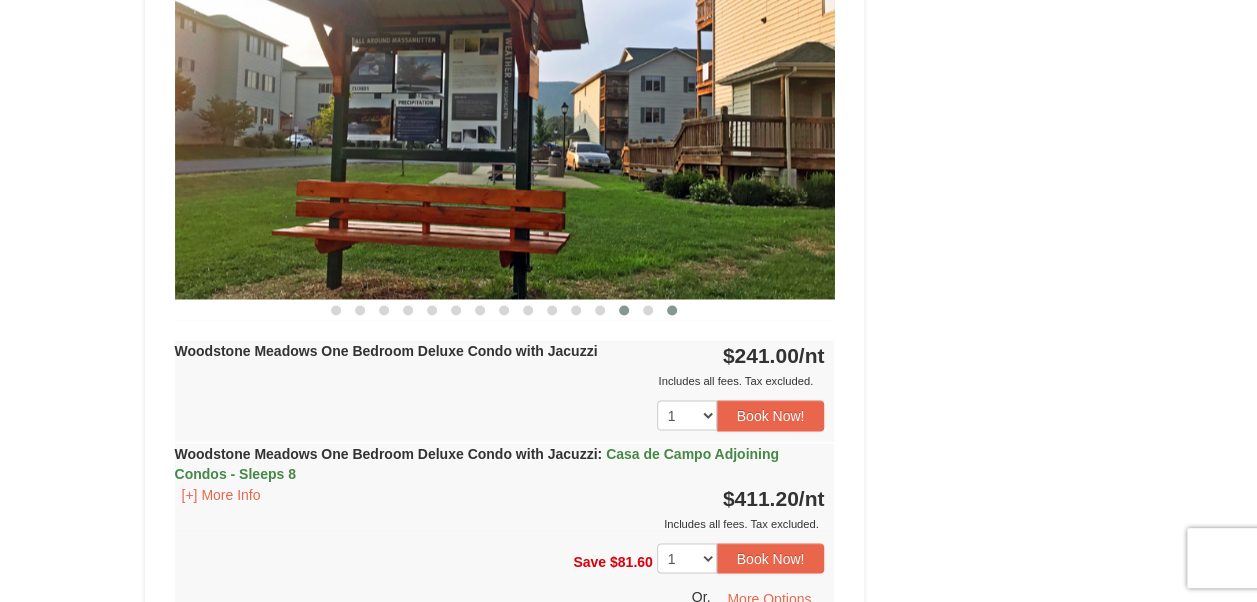 click at bounding box center [672, 310] 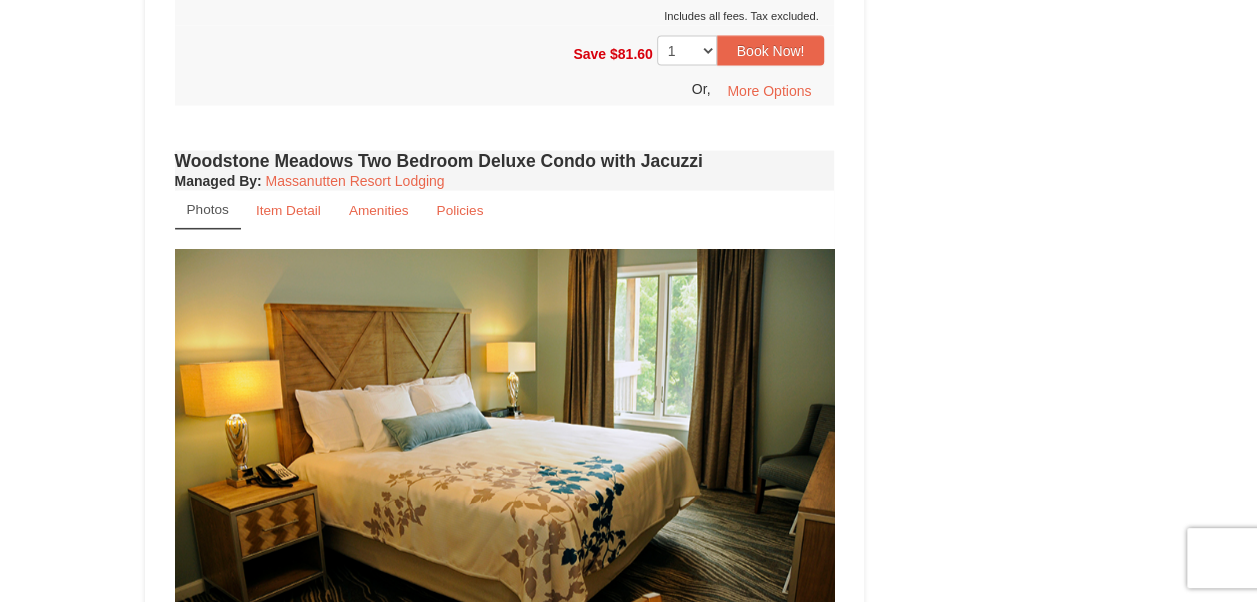 scroll, scrollTop: 2400, scrollLeft: 0, axis: vertical 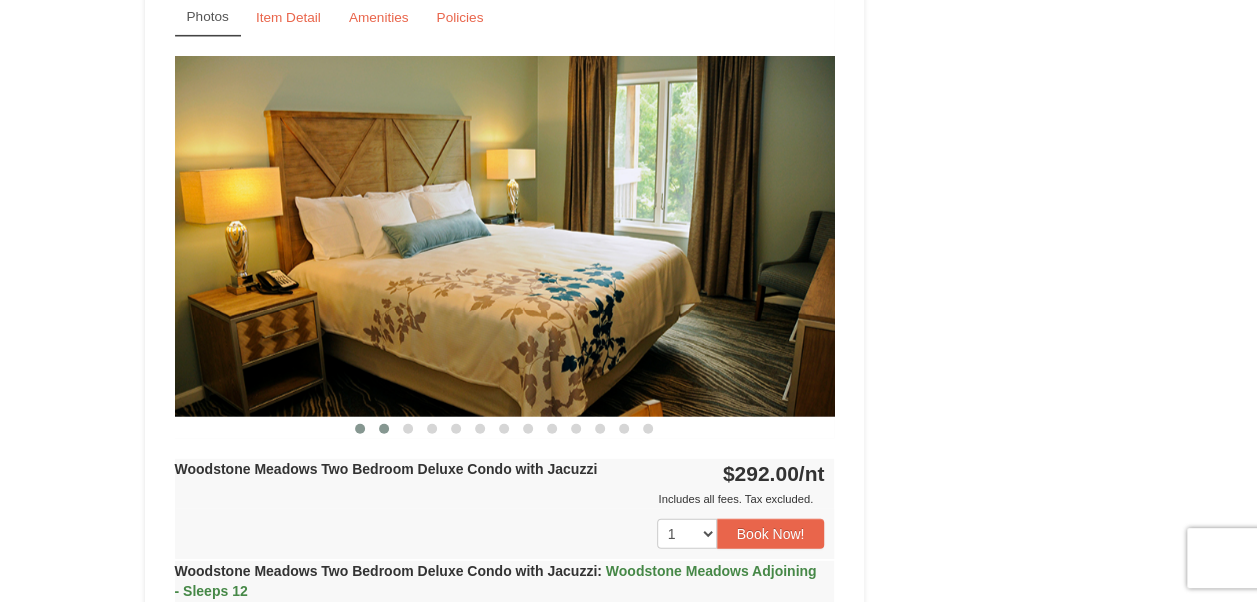 click at bounding box center [384, 429] 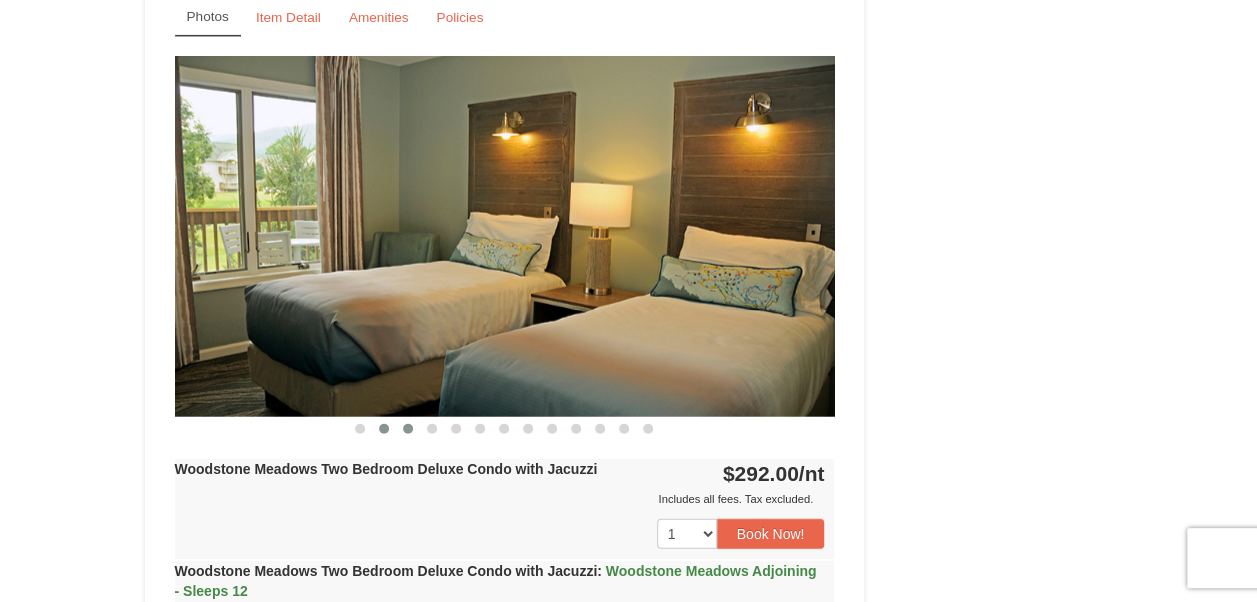 click at bounding box center (408, 429) 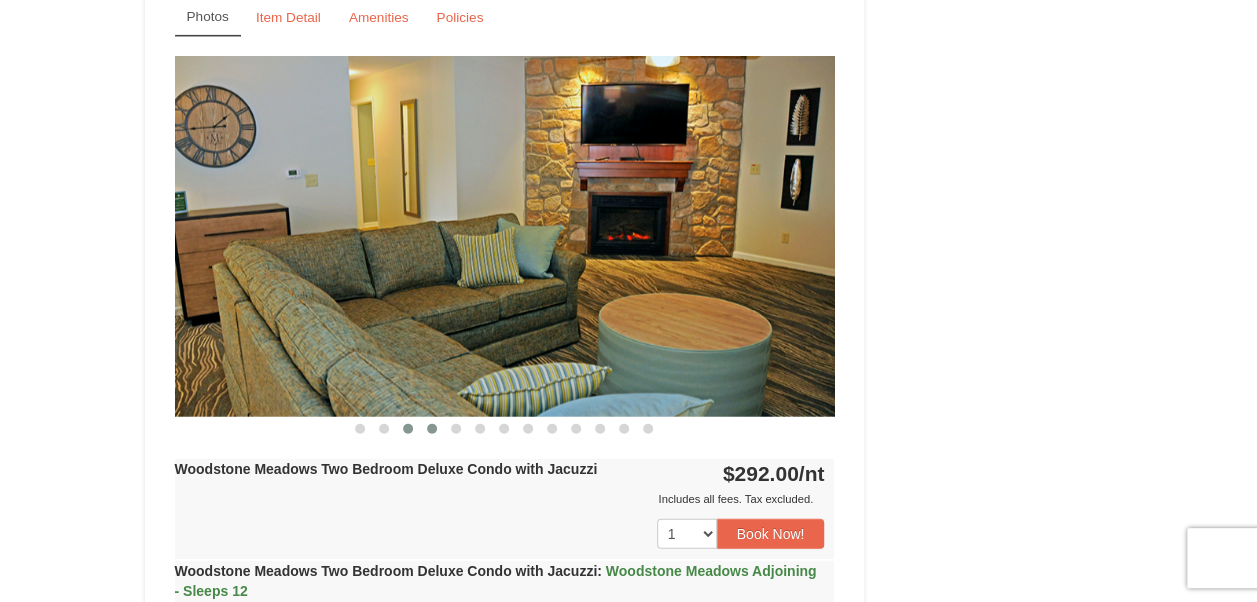 click at bounding box center [432, 429] 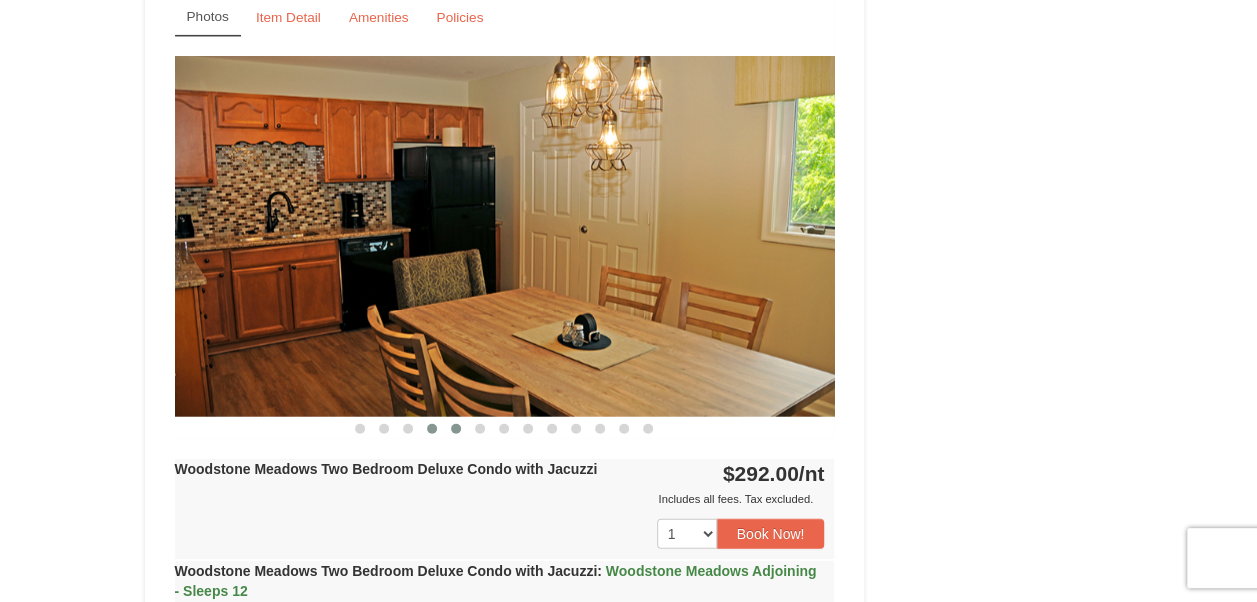 click at bounding box center (456, 429) 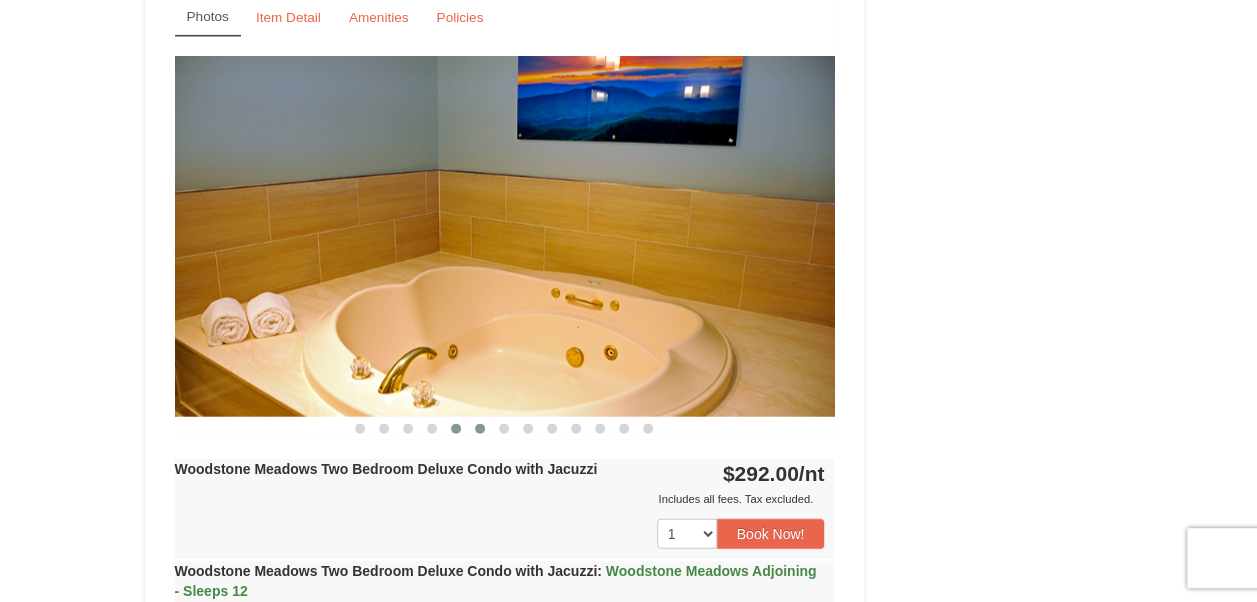 click at bounding box center (480, 429) 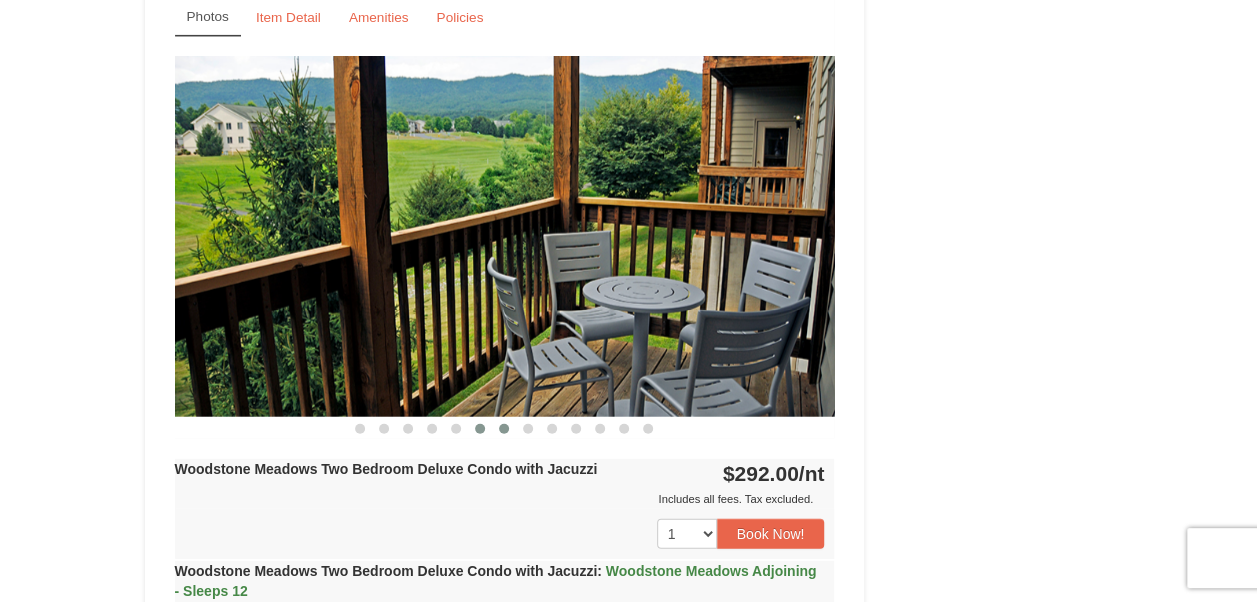 click at bounding box center [504, 429] 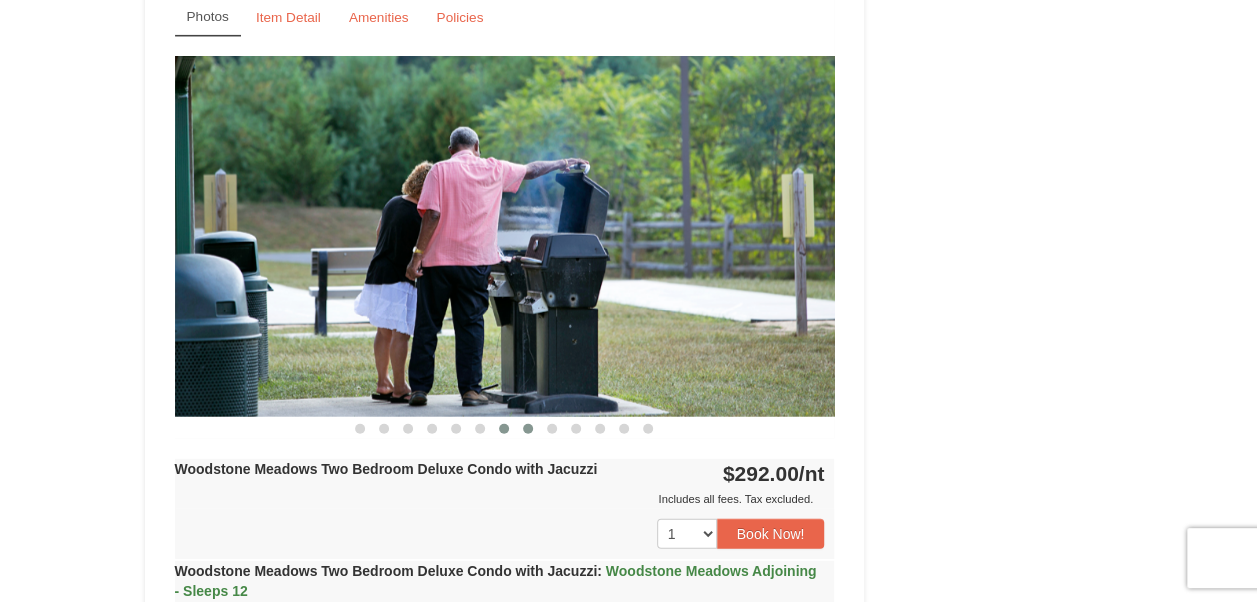 click at bounding box center (528, 429) 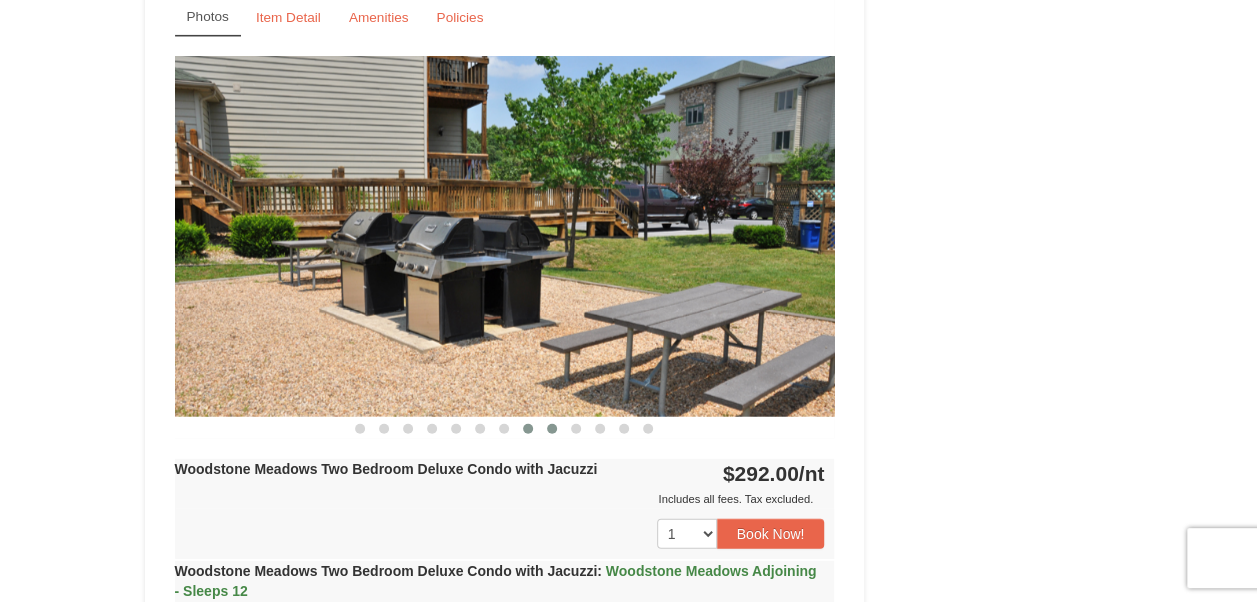 click at bounding box center (552, 429) 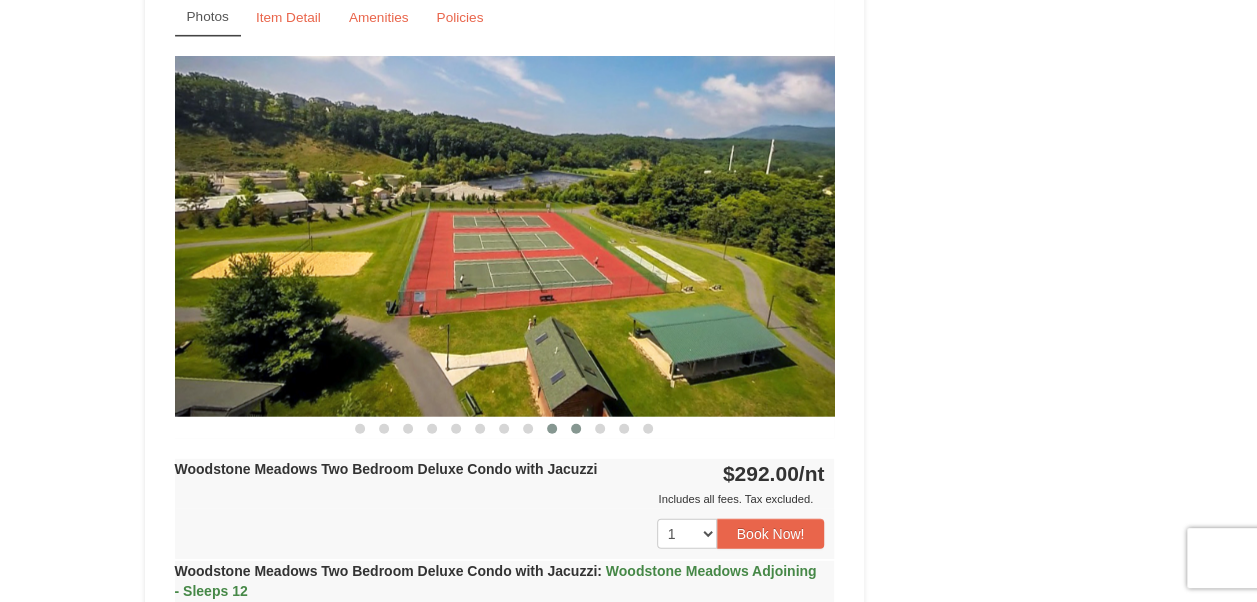 click at bounding box center (576, 429) 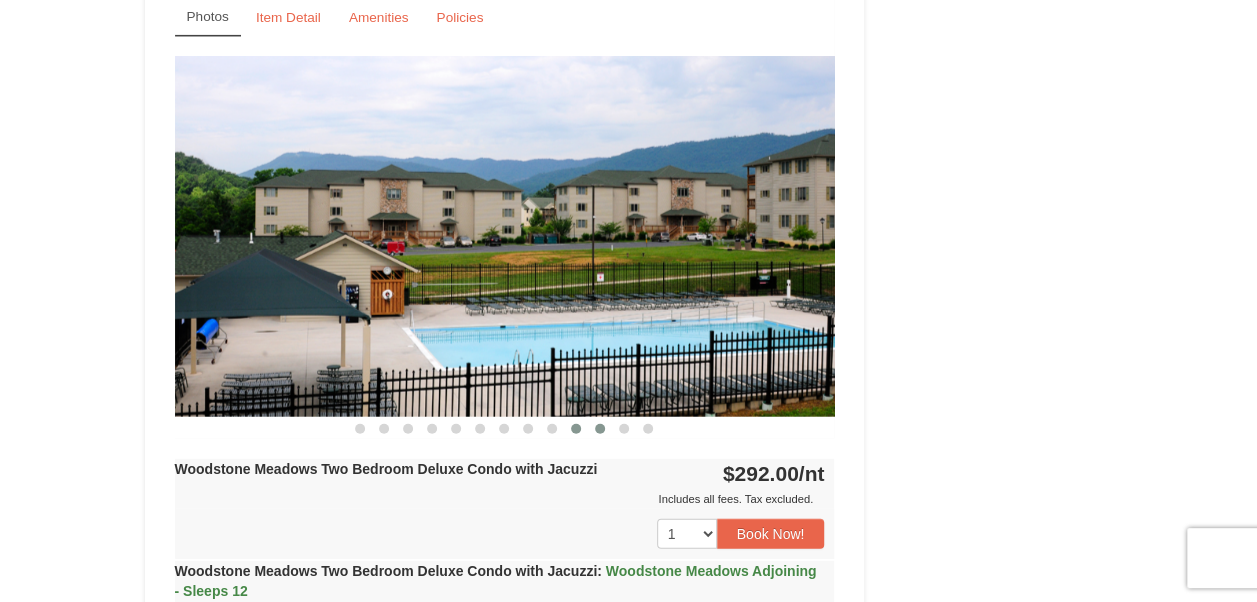 click at bounding box center (600, 429) 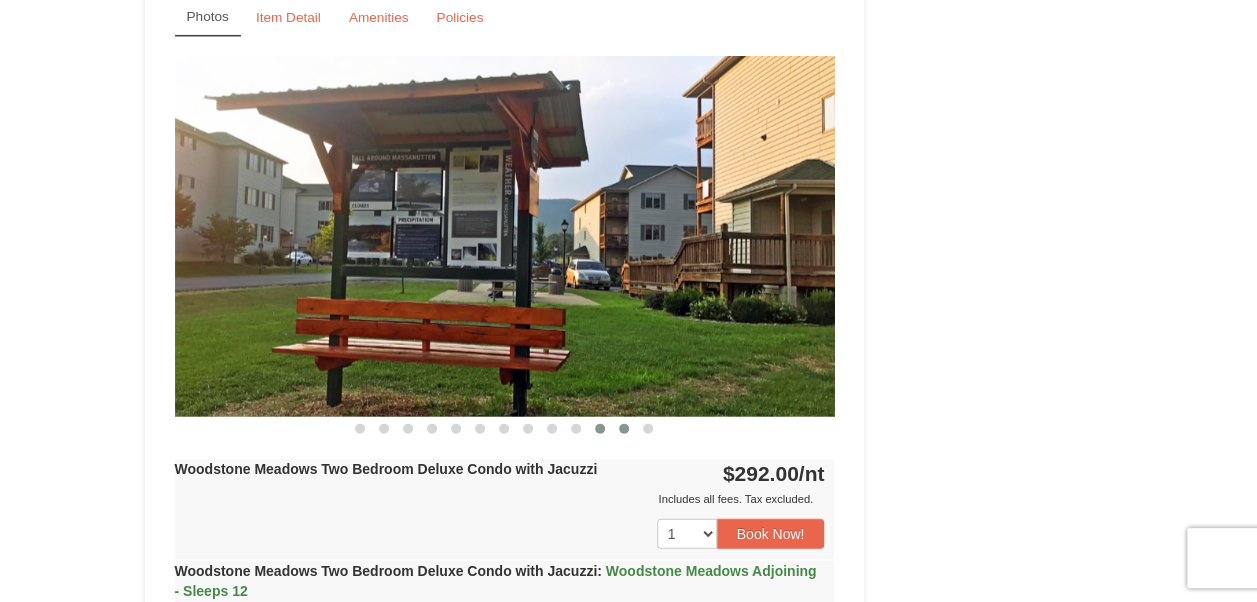 click at bounding box center (624, 429) 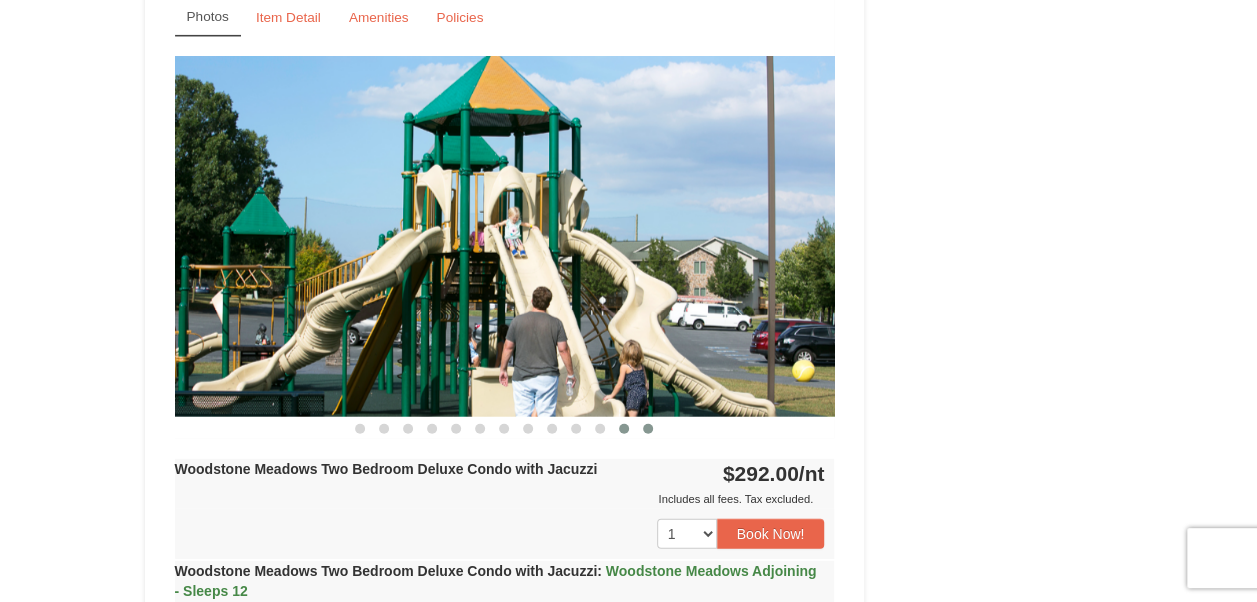 click at bounding box center (648, 429) 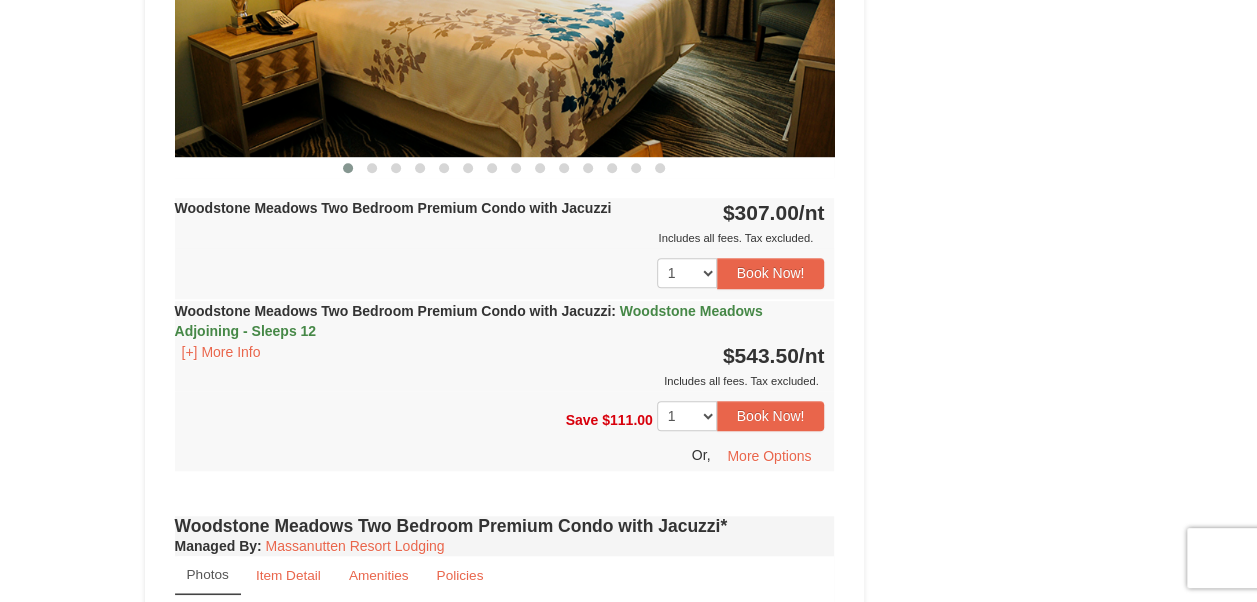 scroll, scrollTop: 4200, scrollLeft: 0, axis: vertical 